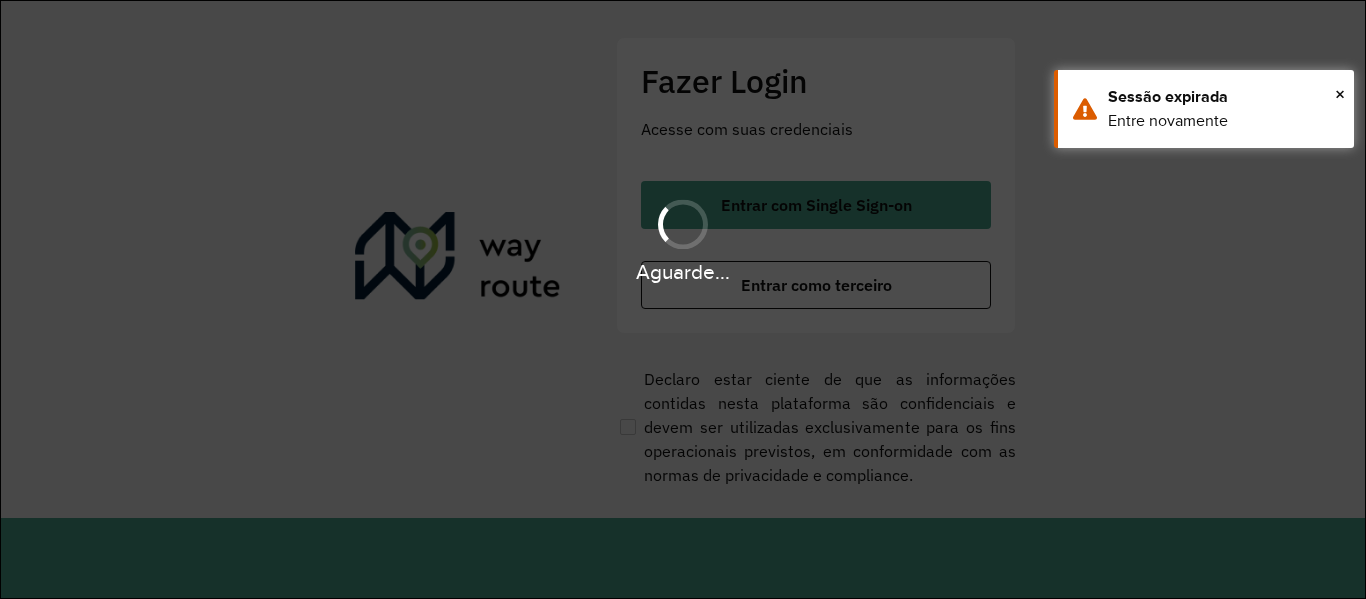 scroll, scrollTop: 0, scrollLeft: 0, axis: both 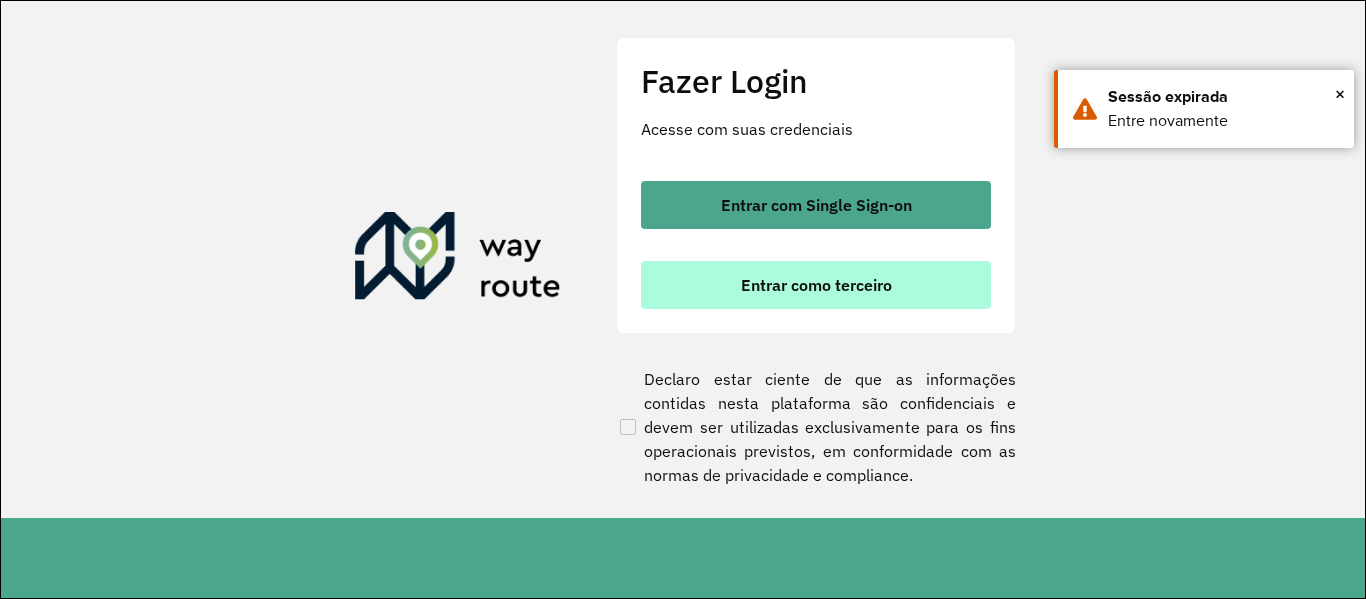 click on "Entrar como terceiro" at bounding box center (816, 285) 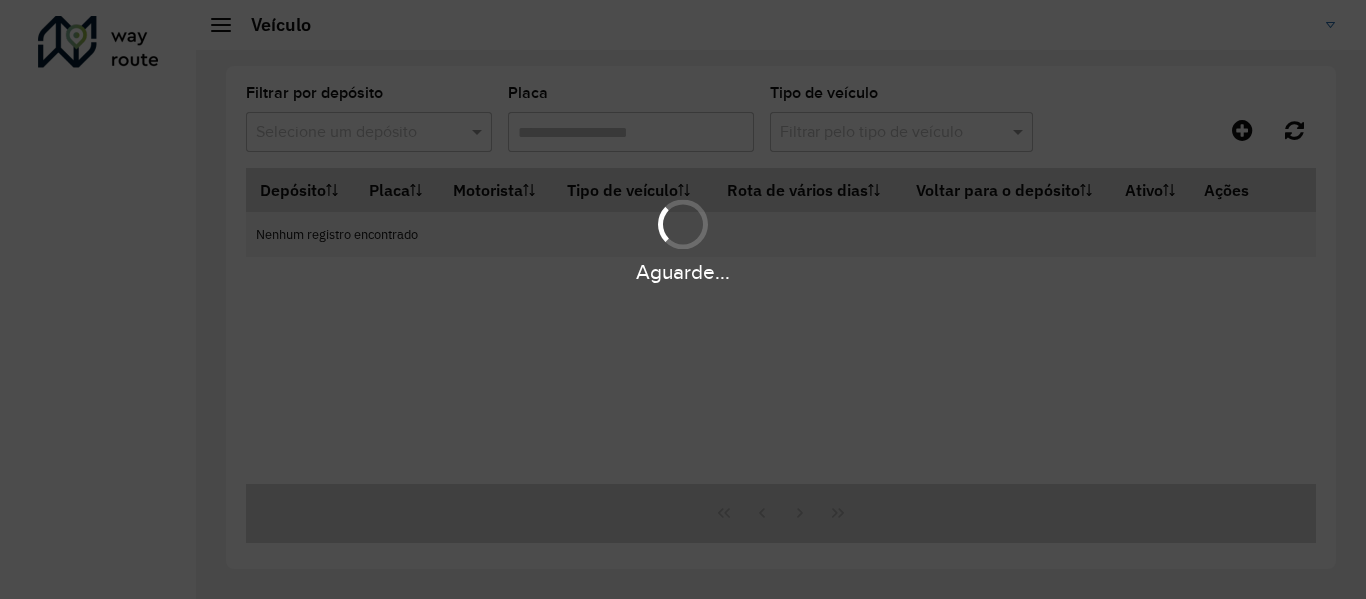 scroll, scrollTop: 0, scrollLeft: 0, axis: both 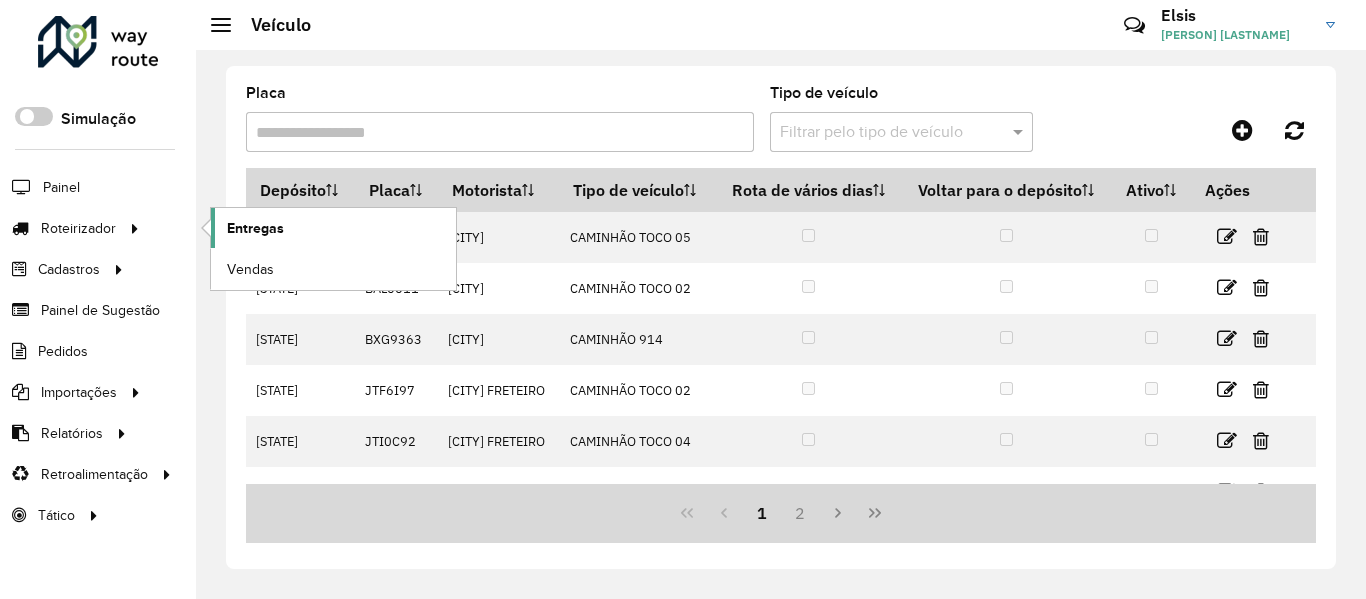 click on "Entregas" 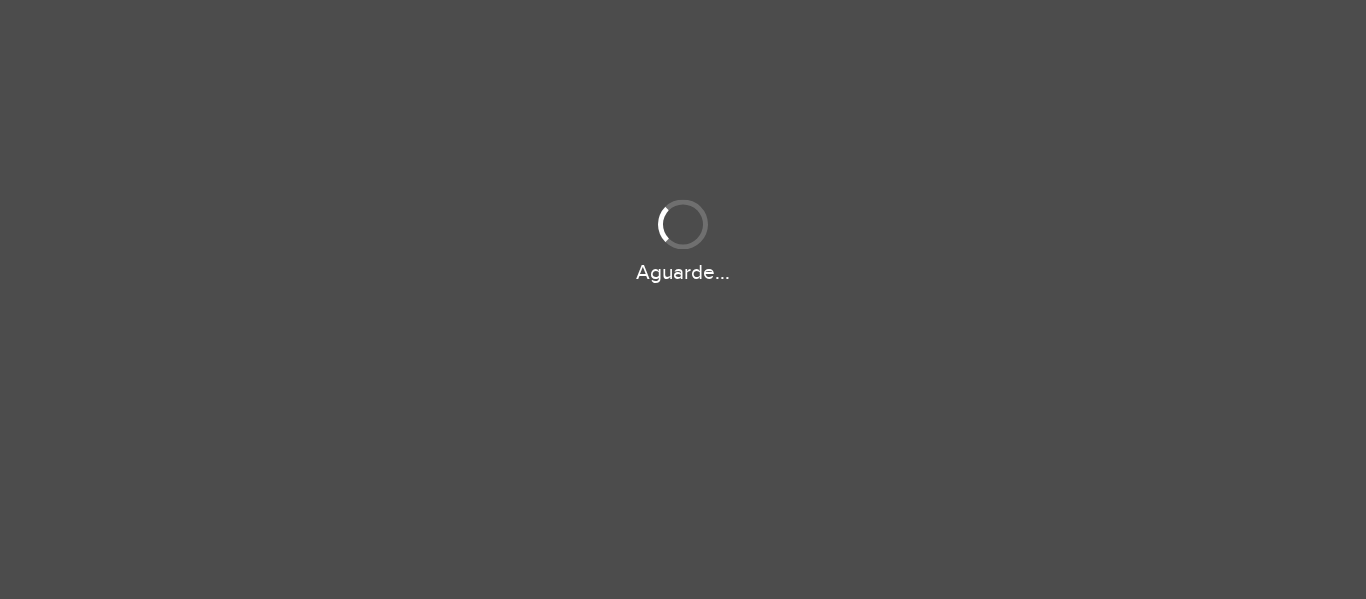 scroll, scrollTop: 0, scrollLeft: 0, axis: both 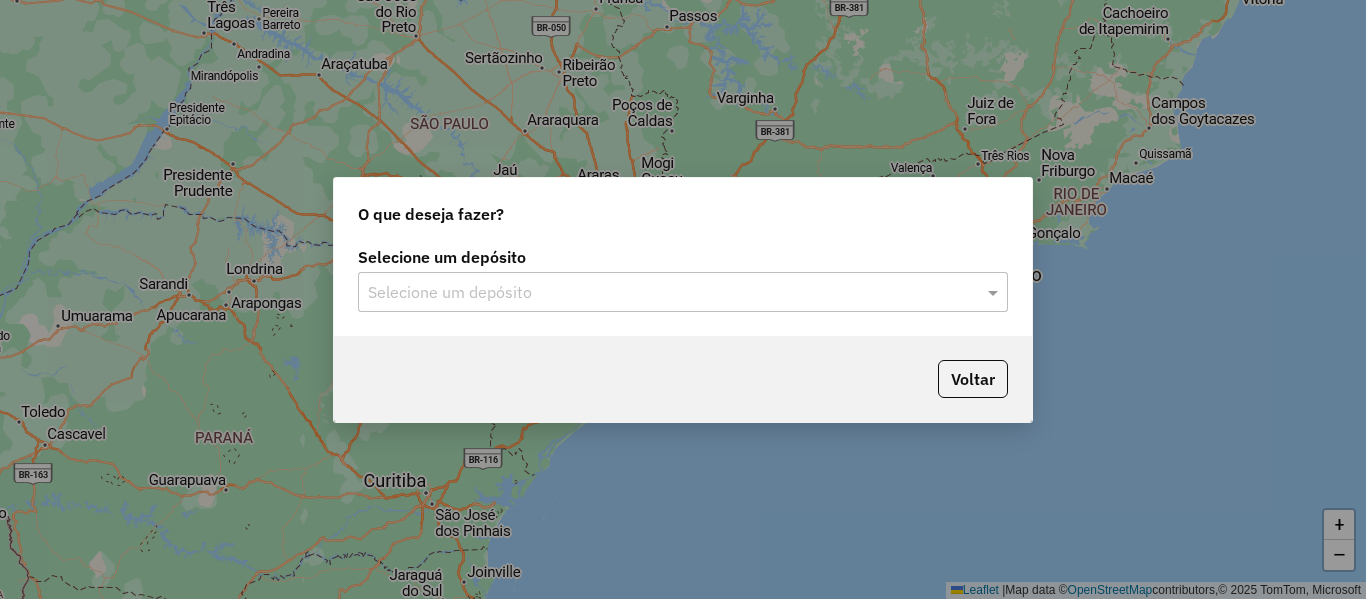 click on "Selecione um depósito" 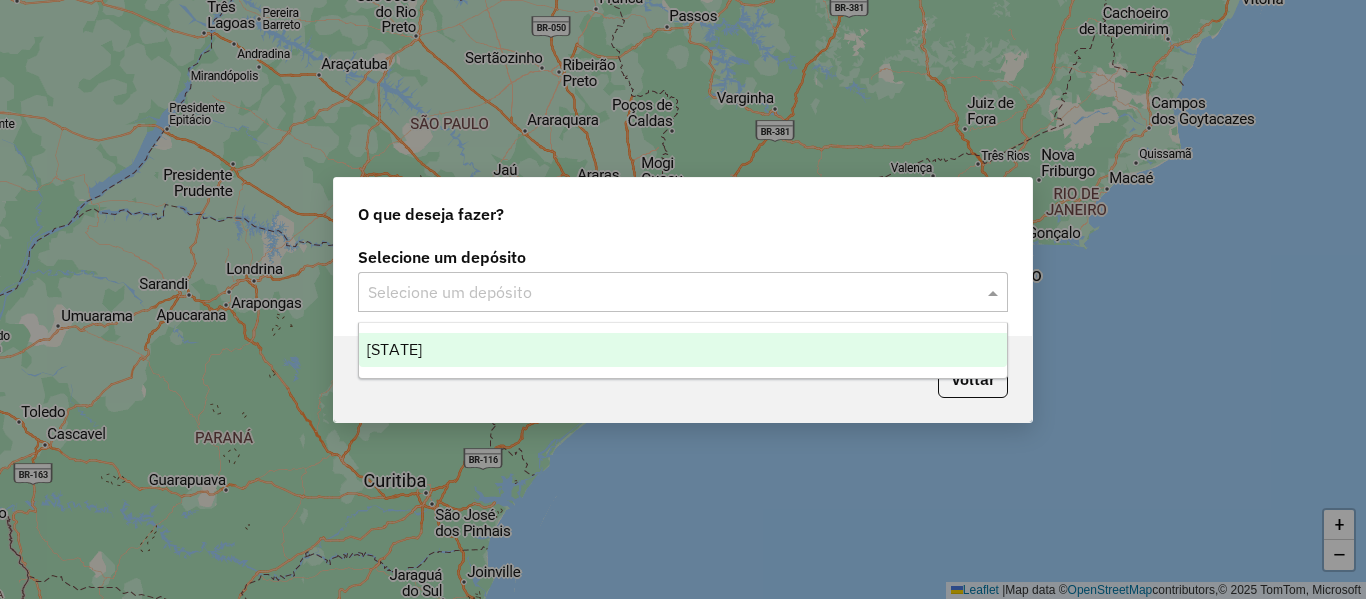 click on "[STATE]" at bounding box center (683, 350) 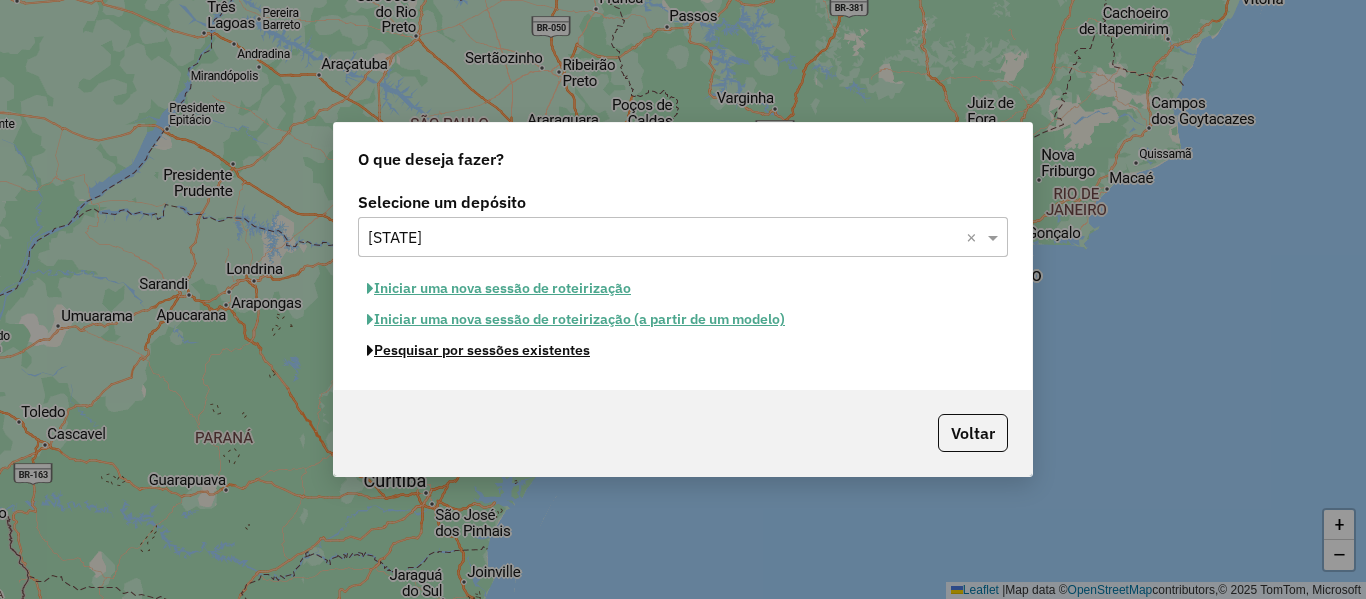 click on "Pesquisar por sessões existentes" 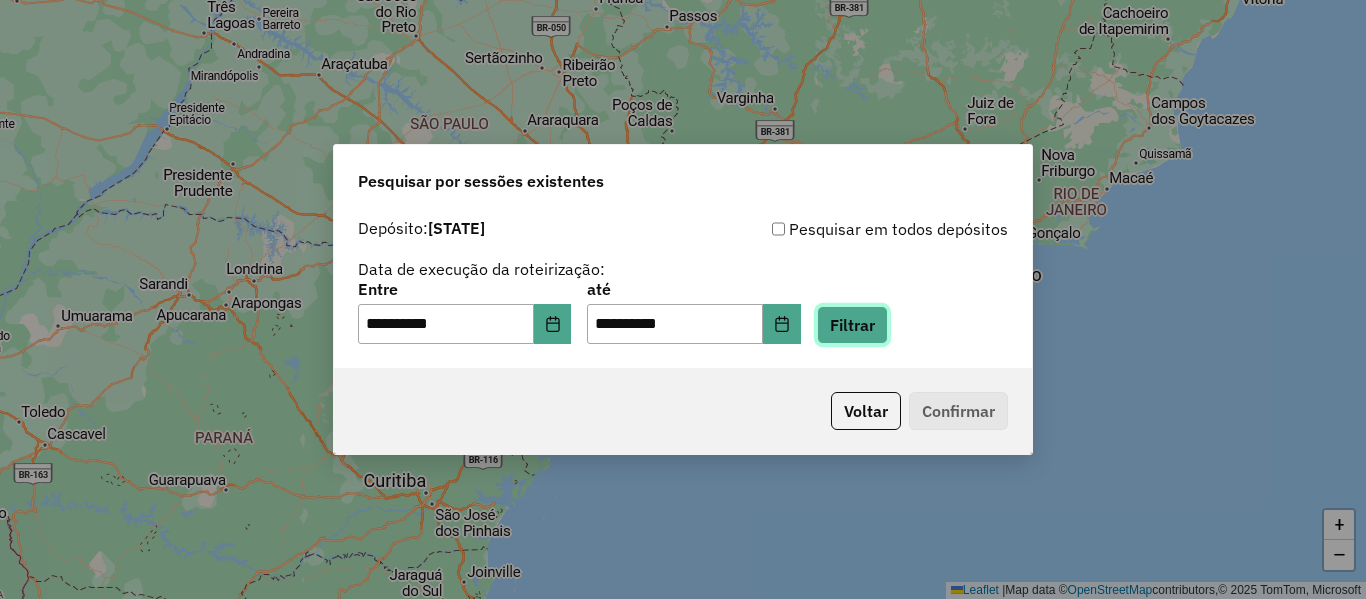 click on "Filtrar" 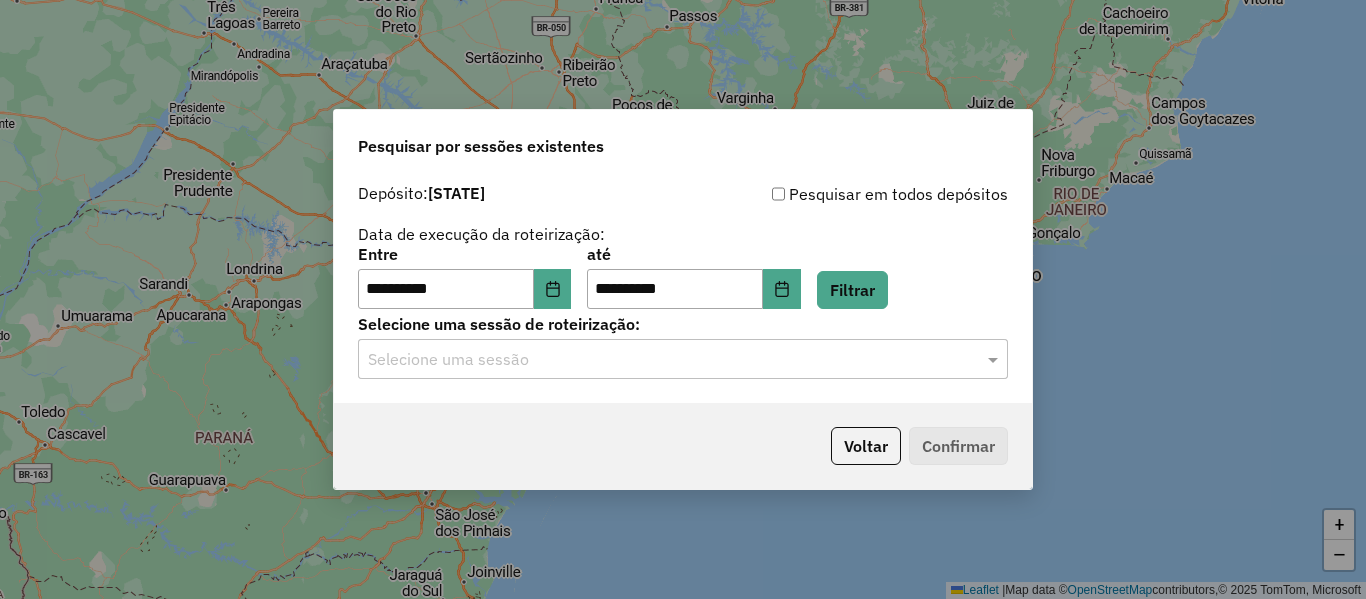 click on "Selecione uma sessão" 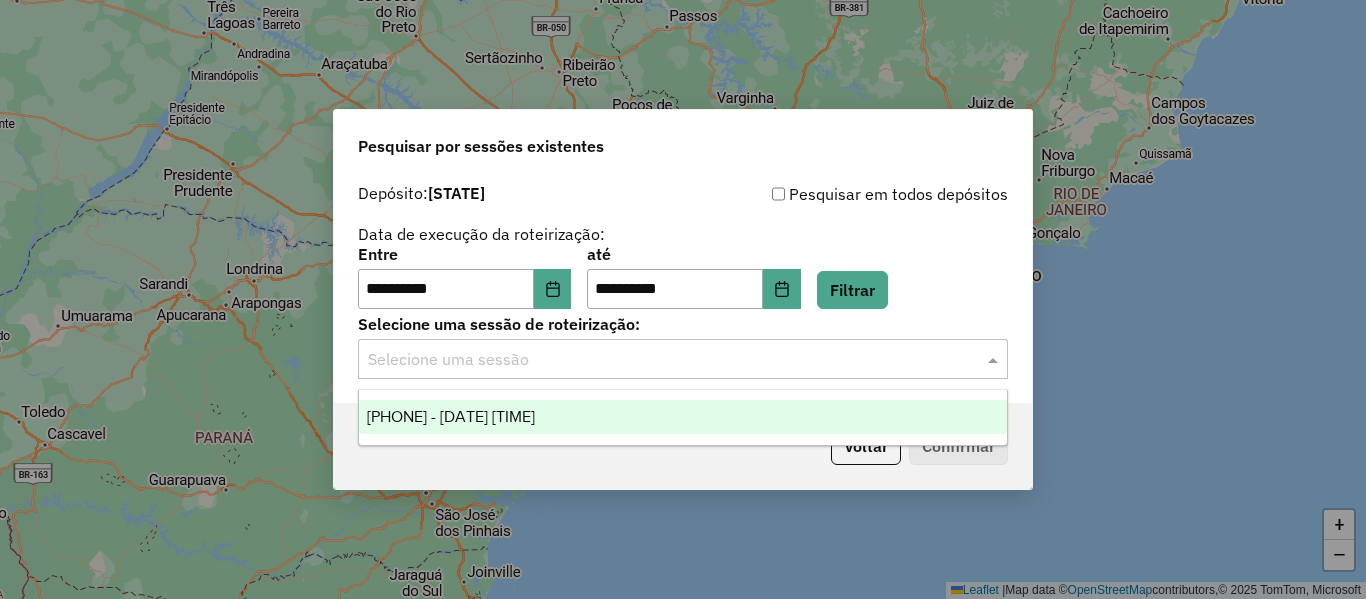 click on "973688 - 02/08/2025 17:05" at bounding box center (451, 416) 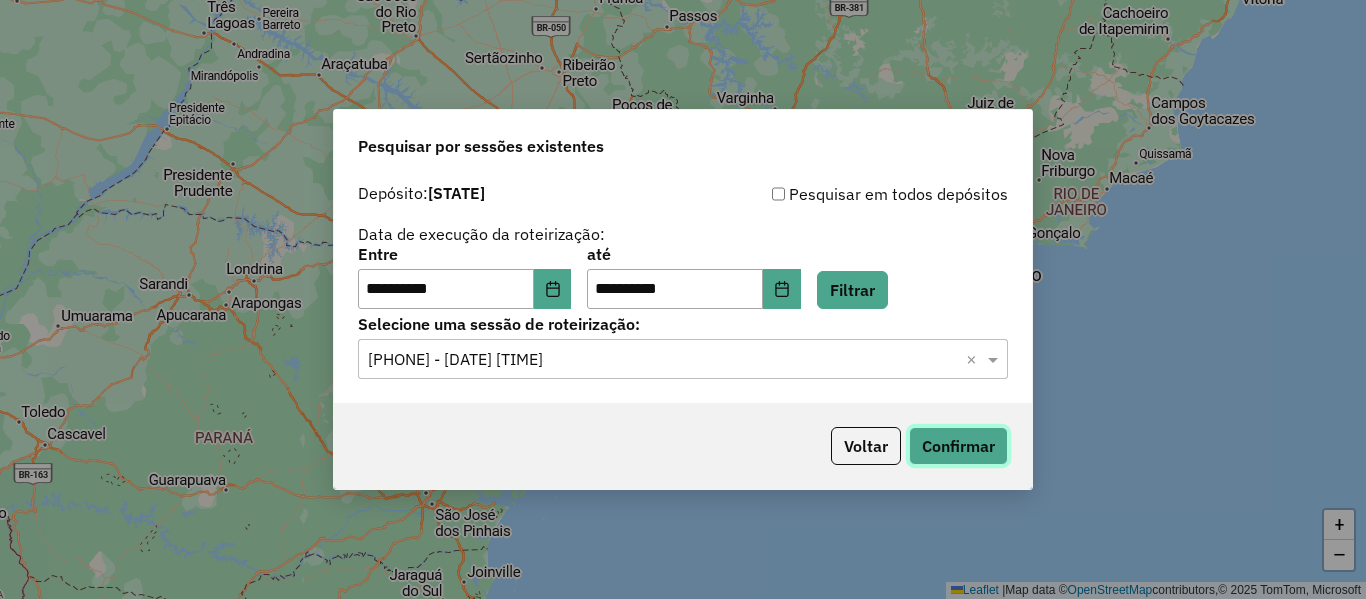 click on "Confirmar" 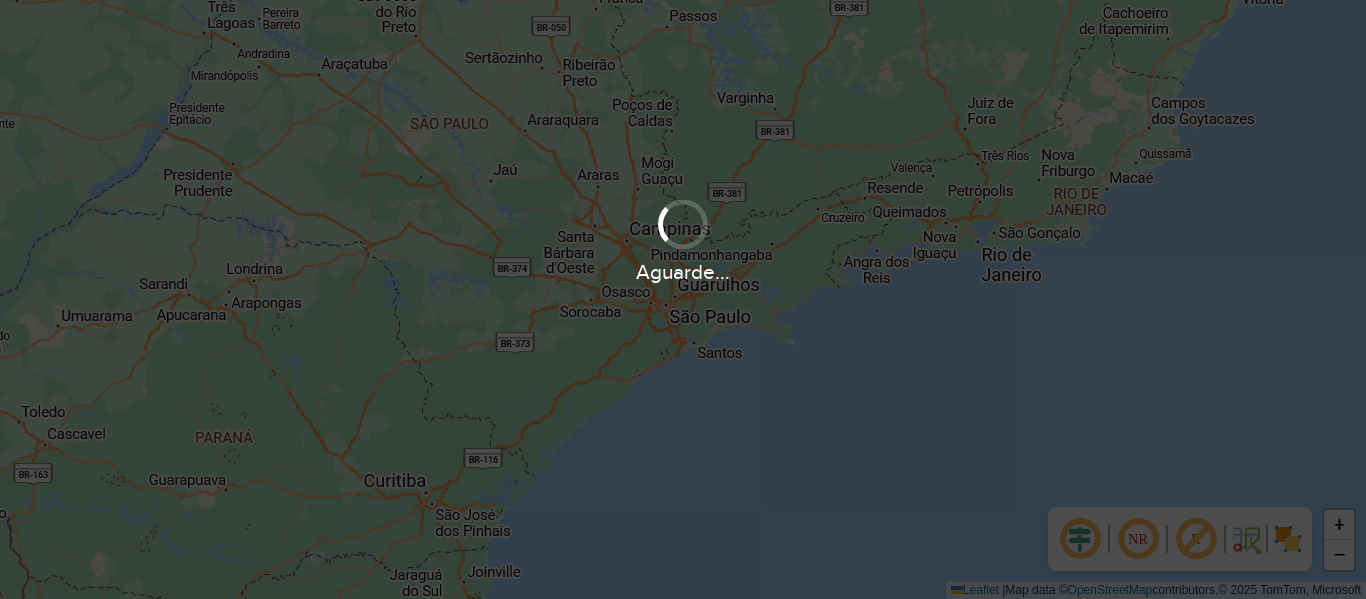 scroll, scrollTop: 0, scrollLeft: 0, axis: both 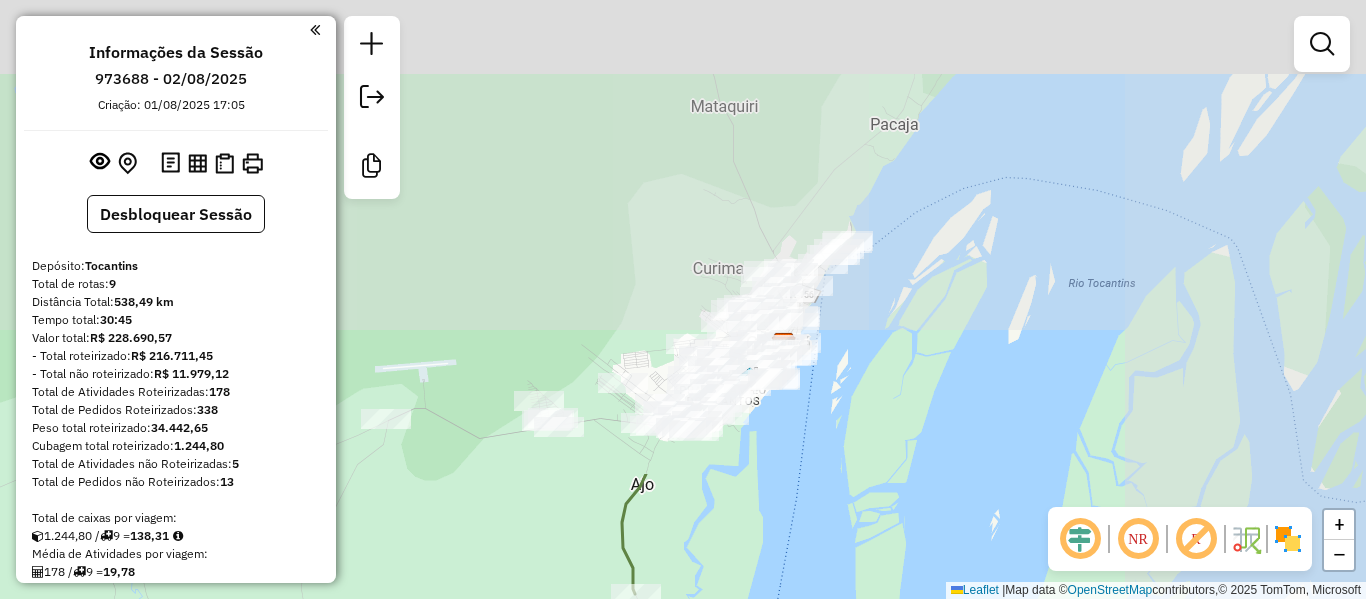 drag, startPoint x: 995, startPoint y: 127, endPoint x: 757, endPoint y: 646, distance: 570.9685 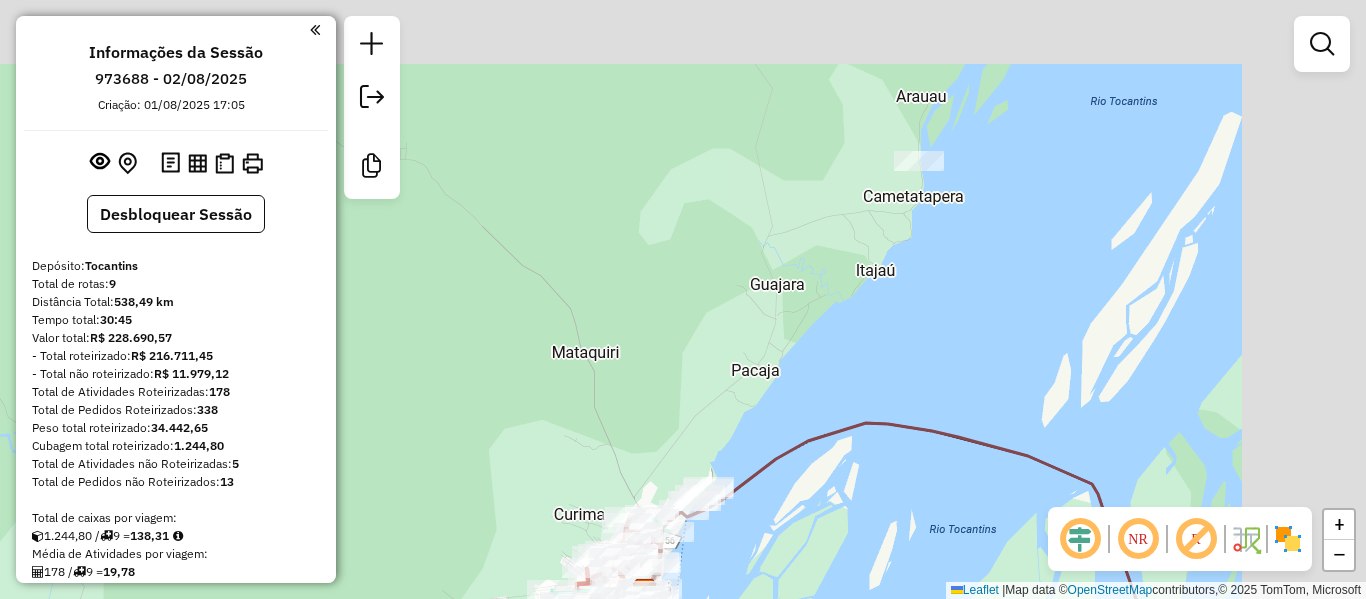 drag, startPoint x: 928, startPoint y: 227, endPoint x: 810, endPoint y: 422, distance: 227.92323 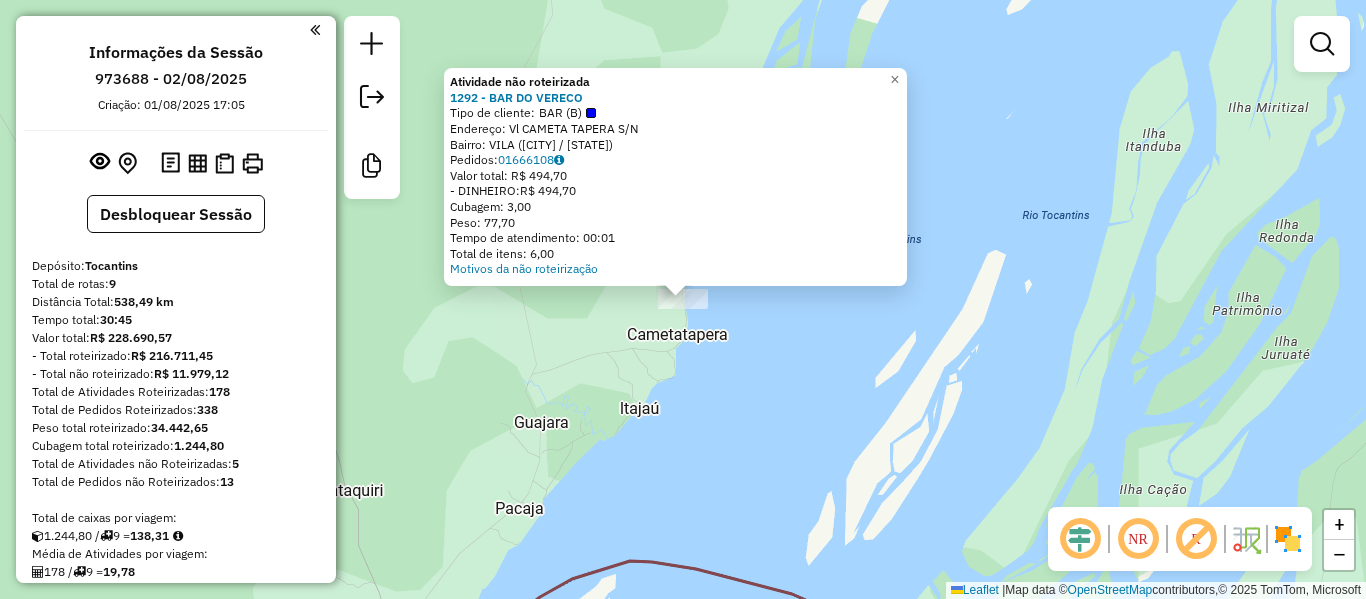 click on "Atividade não roteirizada 1292 - BAR DO VERECO  Tipo de cliente:   BAR (B)   Endereço: Vl  CAMETA TAPERA                 S/N   Bairro: VILA ([CITY] / [STATE])   Pedidos:  01666108   Valor total: R$ 494,70   - DINHEIRO:  R$ 494,70   Cubagem: 3,00   Peso: 77,70   Tempo de atendimento: 00:01   Total de itens: 6,00  Motivos da não roteirização × Janela de atendimento Grade de atendimento Capacidade Transportadoras Veículos Cliente Pedidos  Rotas Selecione os dias de semana para filtrar as janelas de atendimento  Seg   Ter   Qua   Qui   Sex   Sáb   Dom  Informe o período da janela de atendimento: De: Até:  Filtrar exatamente a janela do cliente  Considerar janela de atendimento padrão  Selecione os dias de semana para filtrar as grades de atendimento  Seg   Ter   Qua   Qui   Sex   Sáb   Dom   Considerar clientes sem dia de atendimento cadastrado  Clientes fora do dia de atendimento selecionado Filtrar as atividades entre os valores definidos abaixo:  Peso mínimo:   Peso máximo:   Cubagem mínima:   De:  +" 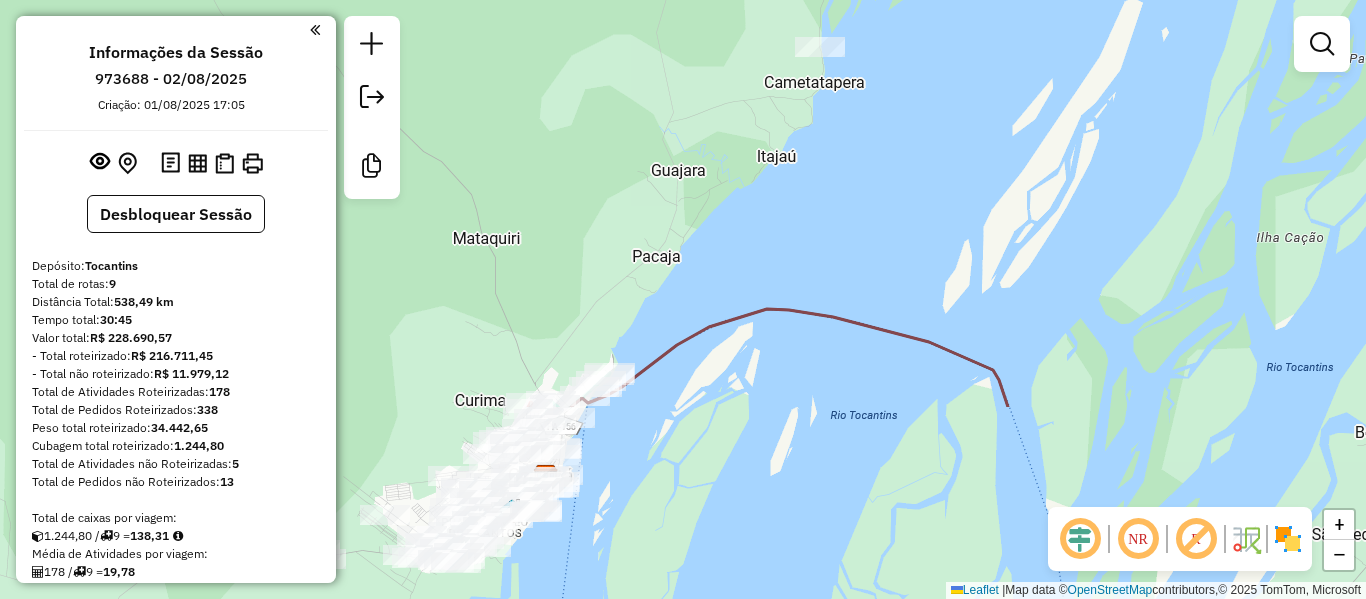 drag, startPoint x: 720, startPoint y: 441, endPoint x: 894, endPoint y: 132, distance: 354.62234 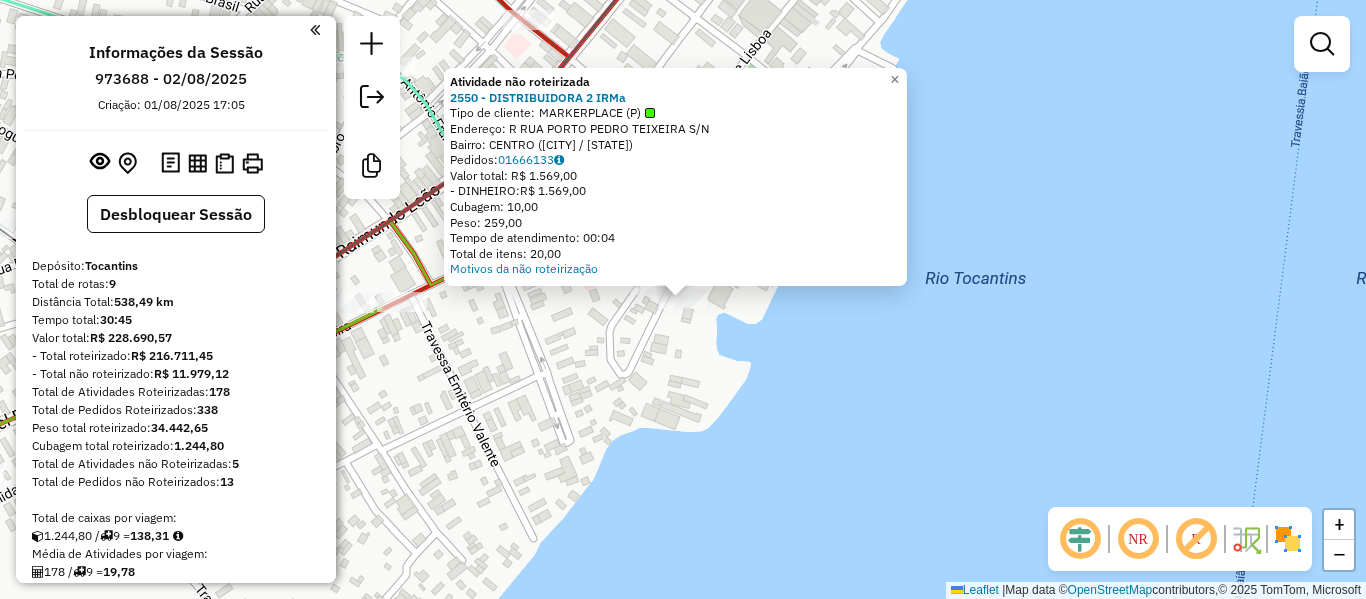 click on "Atividade não roteirizada 2550 - DISTRIBUIDORA 2 IRMa  Tipo de cliente:   MARKERPLACE (P)   Endereço: R   RUA PORTO PEDRO TEIXEIRA      S/N   Bairro: CENTRO ([CITY] / [STATE])   Pedidos:  01666133   Valor total: R$ 1.569,00   - DINHEIRO:  R$ 1.569,00   Cubagem: 10,00   Peso: 259,00   Tempo de atendimento: 00:04   Total de itens: 20,00  Motivos da não roteirização × Janela de atendimento Grade de atendimento Capacidade Transportadoras Veículos Cliente Pedidos  Rotas Selecione os dias de semana para filtrar as janelas de atendimento  Seg   Ter   Qua   Qui   Sex   Sáb   Dom  Informe o período da janela de atendimento: De: Até:  Filtrar exatamente a janela do cliente  Considerar janela de atendimento padrão  Selecione os dias de semana para filtrar as grades de atendimento  Seg   Ter   Qua   Qui   Sex   Sáb   Dom   Considerar clientes sem dia de atendimento cadastrado  Clientes fora do dia de atendimento selecionado Filtrar as atividades entre os valores definidos abaixo:  Peso mínimo:   Peso máximo:  +" 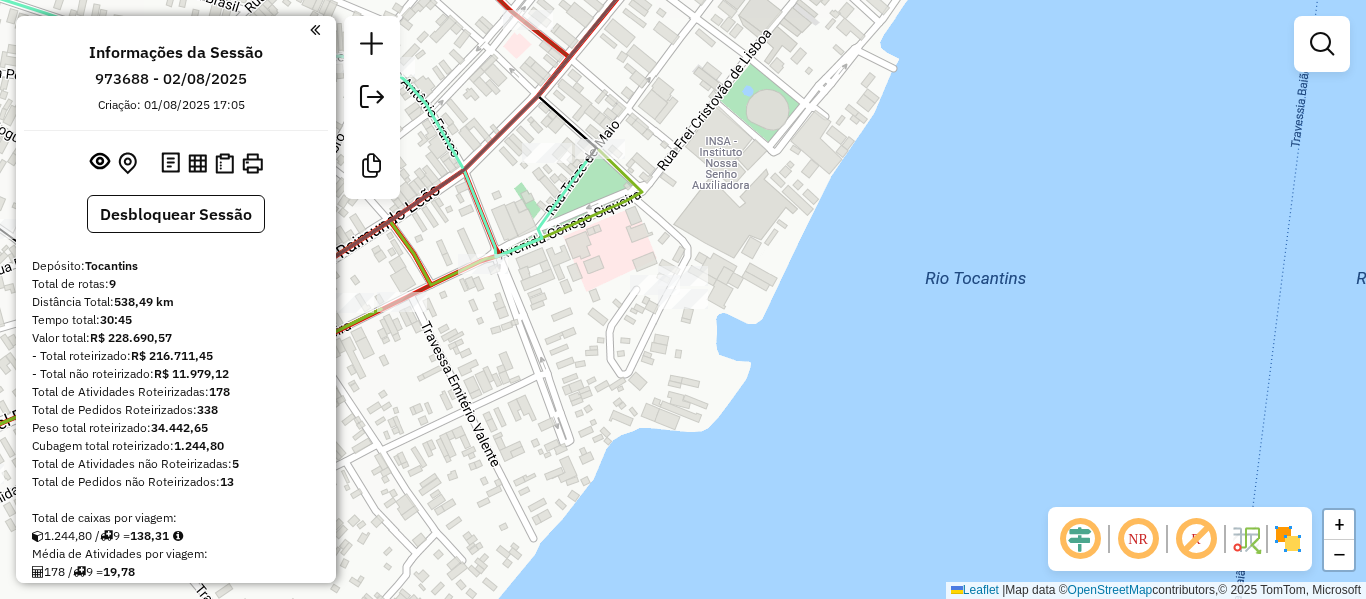 click 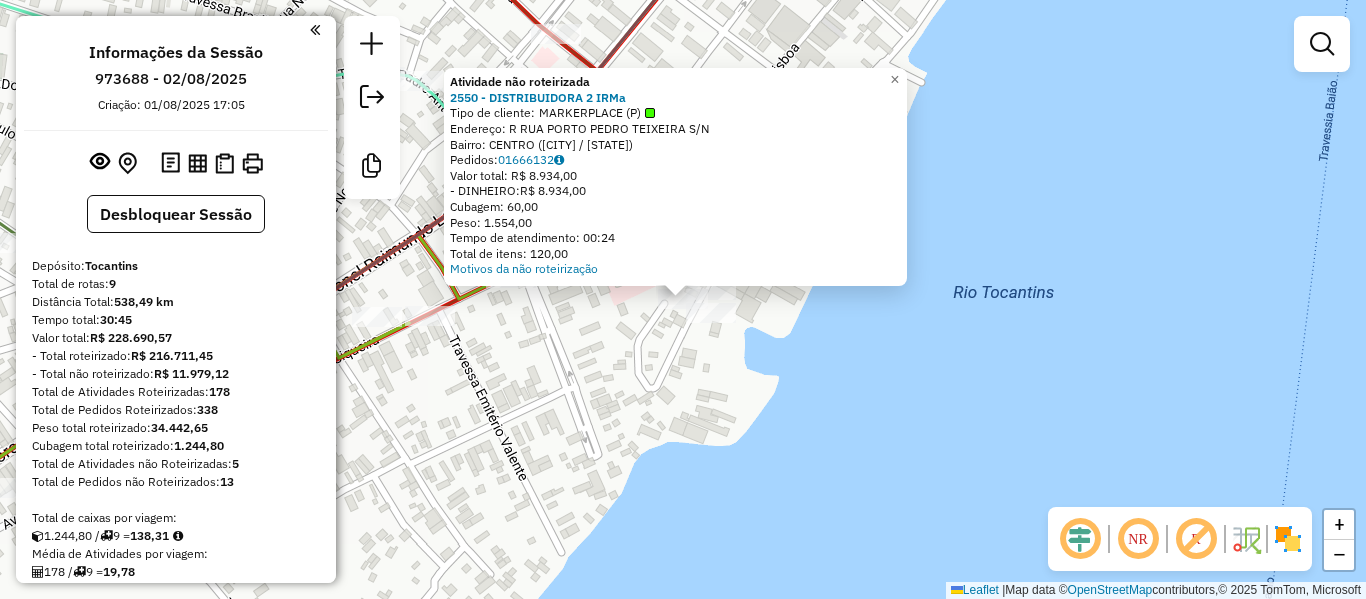 click on "Atividade não roteirizada 2550 - DISTRIBUIDORA 2 IRMa  Tipo de cliente:   MARKERPLACE (P)   Endereço: R   RUA PORTO PEDRO TEIXEIRA      S/N   Bairro: CENTRO ([CITY] / [STATE])   Pedidos:  01666132   Valor total: R$ 8.934,00   - DINHEIRO:  R$ 8.934,00   Cubagem: 60,00   Peso: 1.554,00   Tempo de atendimento: 00:24   Total de itens: 120,00  Motivos da não roteirização × Janela de atendimento Grade de atendimento Capacidade Transportadoras Veículos Cliente Pedidos  Rotas Selecione os dias de semana para filtrar as janelas de atendimento  Seg   Ter   Qua   Qui   Sex   Sáb   Dom  Informe o período da janela de atendimento: De: Até:  Filtrar exatamente a janela do cliente  Considerar janela de atendimento padrão  Selecione os dias de semana para filtrar as grades de atendimento  Seg   Ter   Qua   Qui   Sex   Sáb   Dom   Considerar clientes sem dia de atendimento cadastrado  Clientes fora do dia de atendimento selecionado Filtrar as atividades entre os valores definidos abaixo:  Peso mínimo:   Peso máximo:" 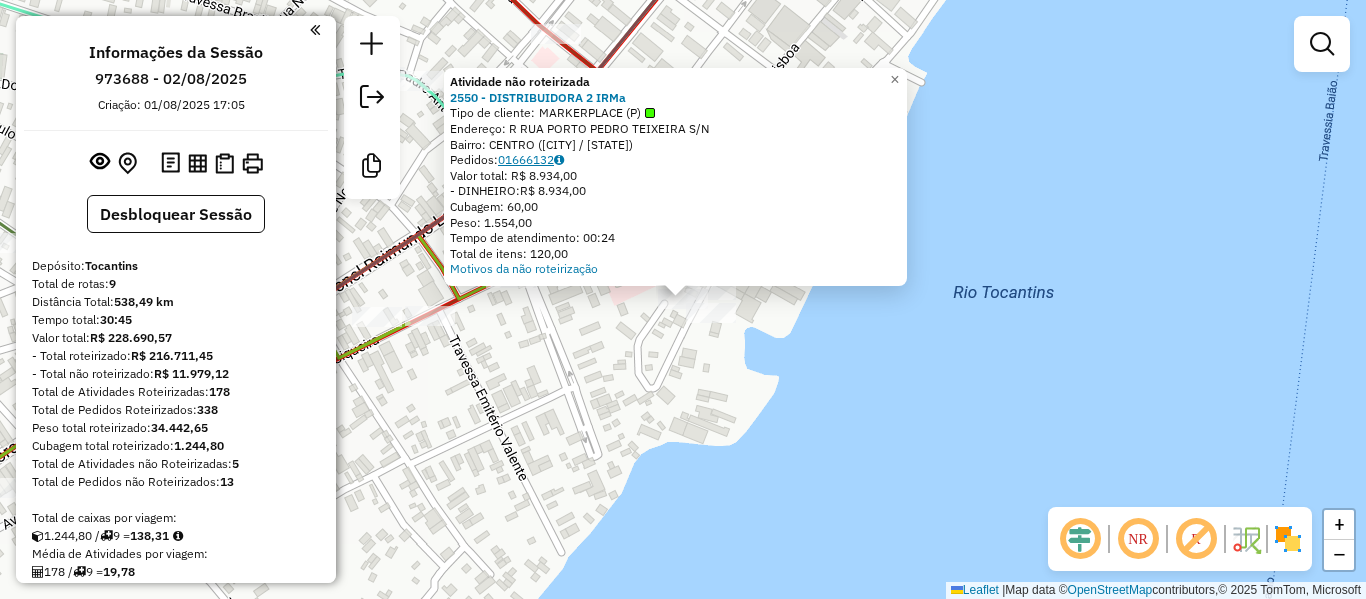 click 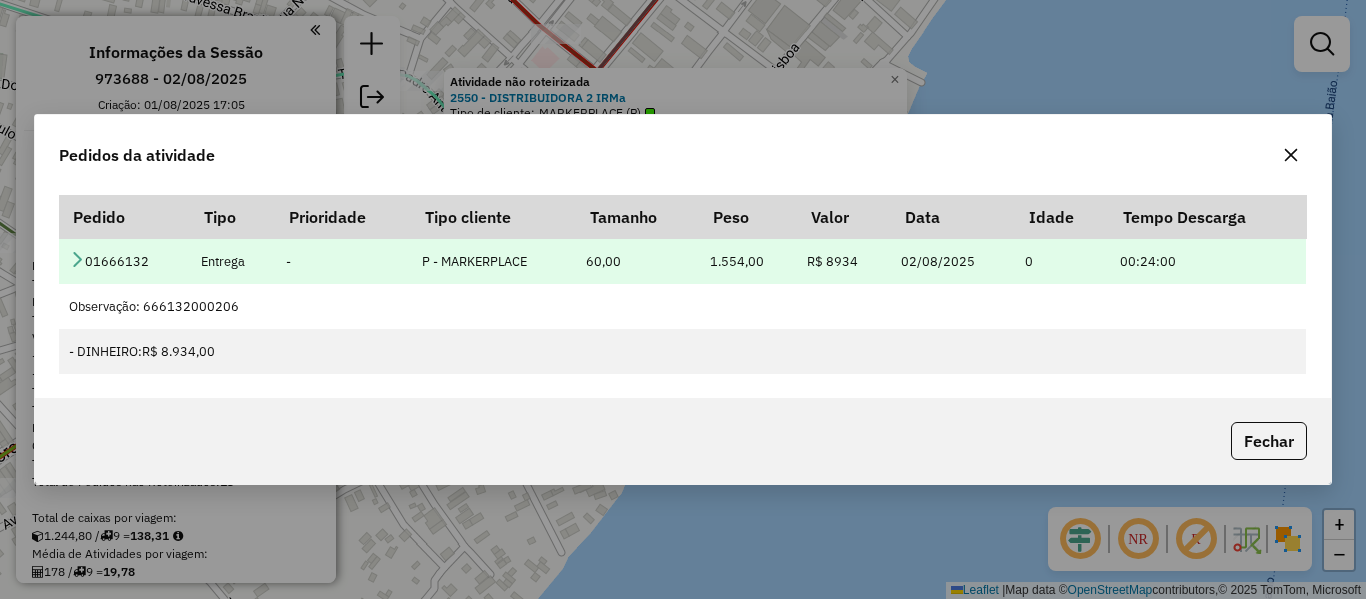 click on "01666132" at bounding box center (124, 261) 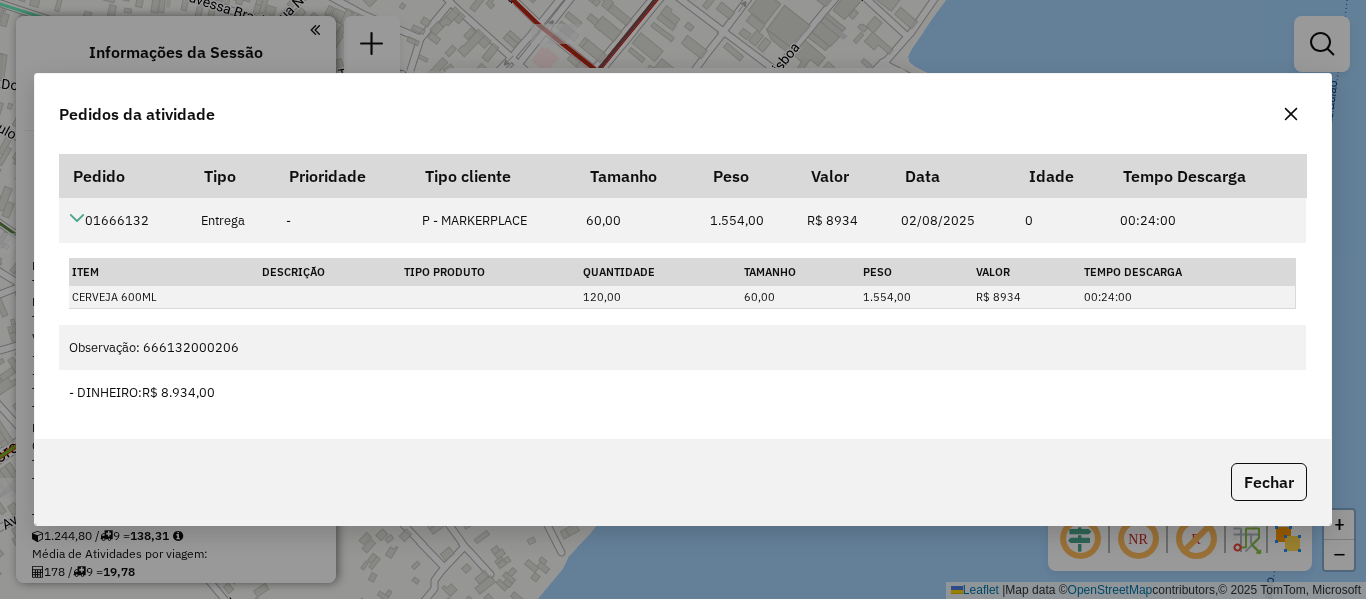 click 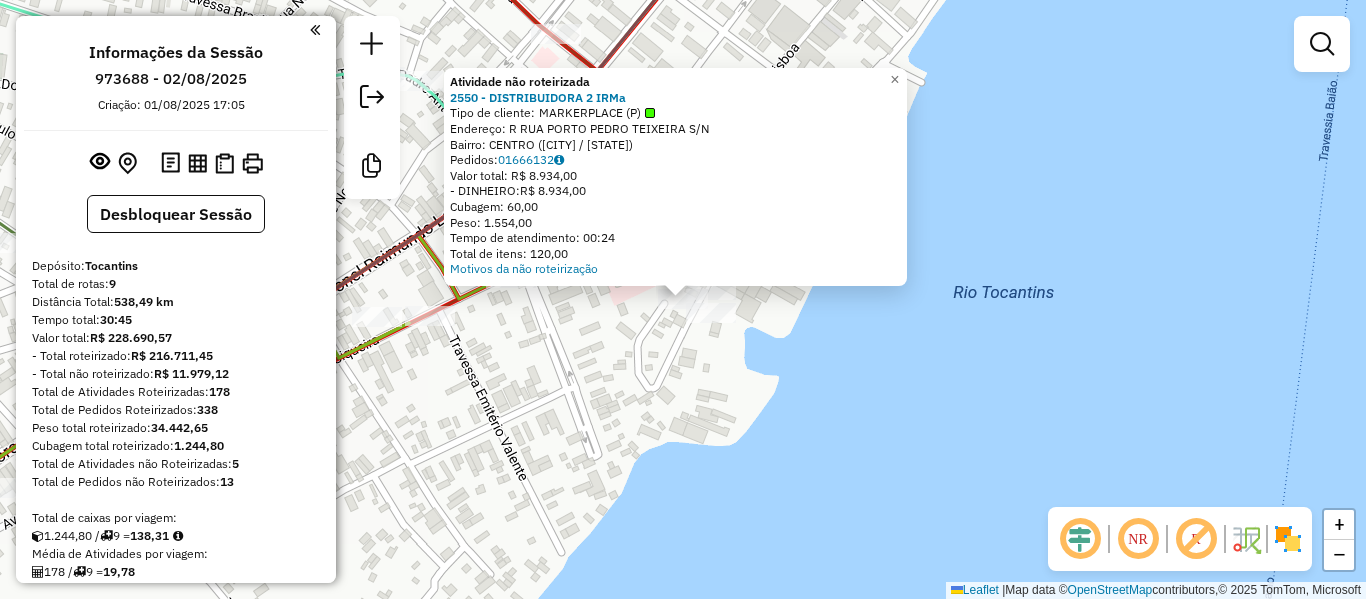 click on "Atividade não roteirizada 2550 - DISTRIBUIDORA 2 IRMa  Tipo de cliente:   MARKERPLACE (P)   Endereço: R   RUA PORTO PEDRO TEIXEIRA      S/N   Bairro: CENTRO ([CITY] / [STATE])   Pedidos:  01666132   Valor total: R$ 8.934,00   - DINHEIRO:  R$ 8.934,00   Cubagem: 60,00   Peso: 1.554,00   Tempo de atendimento: 00:24   Total de itens: 120,00  Motivos da não roteirização × Janela de atendimento Grade de atendimento Capacidade Transportadoras Veículos Cliente Pedidos  Rotas Selecione os dias de semana para filtrar as janelas de atendimento  Seg   Ter   Qua   Qui   Sex   Sáb   Dom  Informe o período da janela de atendimento: De: Até:  Filtrar exatamente a janela do cliente  Considerar janela de atendimento padrão  Selecione os dias de semana para filtrar as grades de atendimento  Seg   Ter   Qua   Qui   Sex   Sáb   Dom   Considerar clientes sem dia de atendimento cadastrado  Clientes fora do dia de atendimento selecionado Filtrar as atividades entre os valores definidos abaixo:  Peso mínimo:   Peso máximo:" 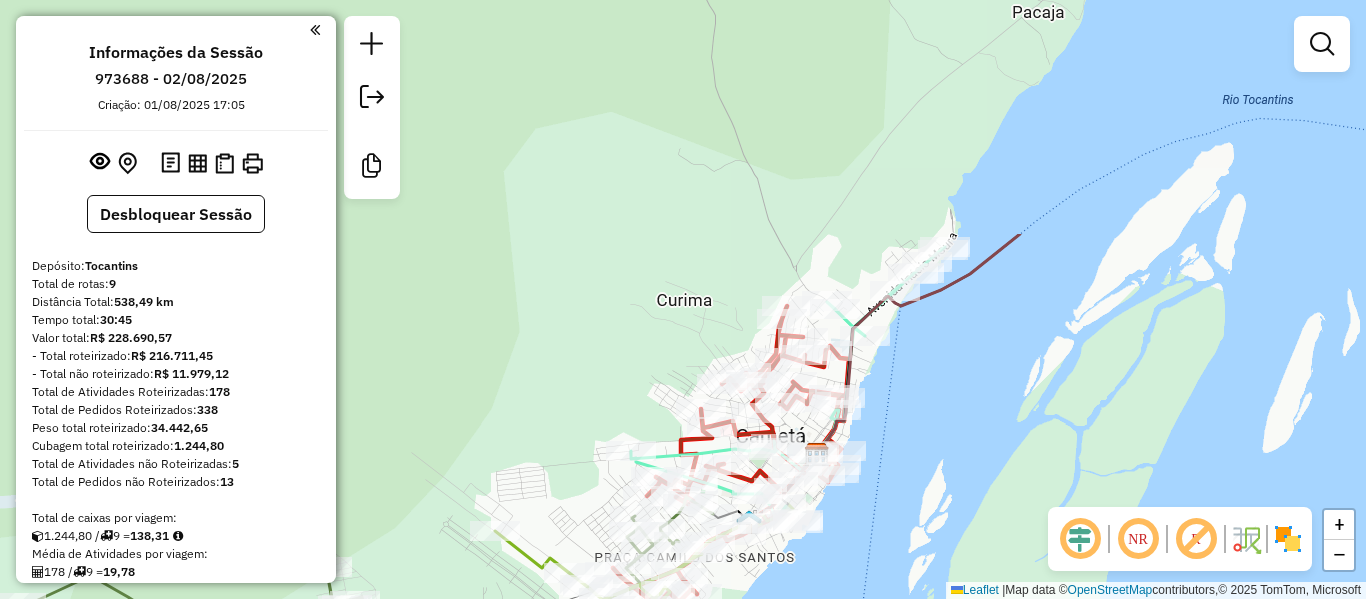 drag, startPoint x: 1067, startPoint y: 88, endPoint x: 998, endPoint y: 382, distance: 301.9884 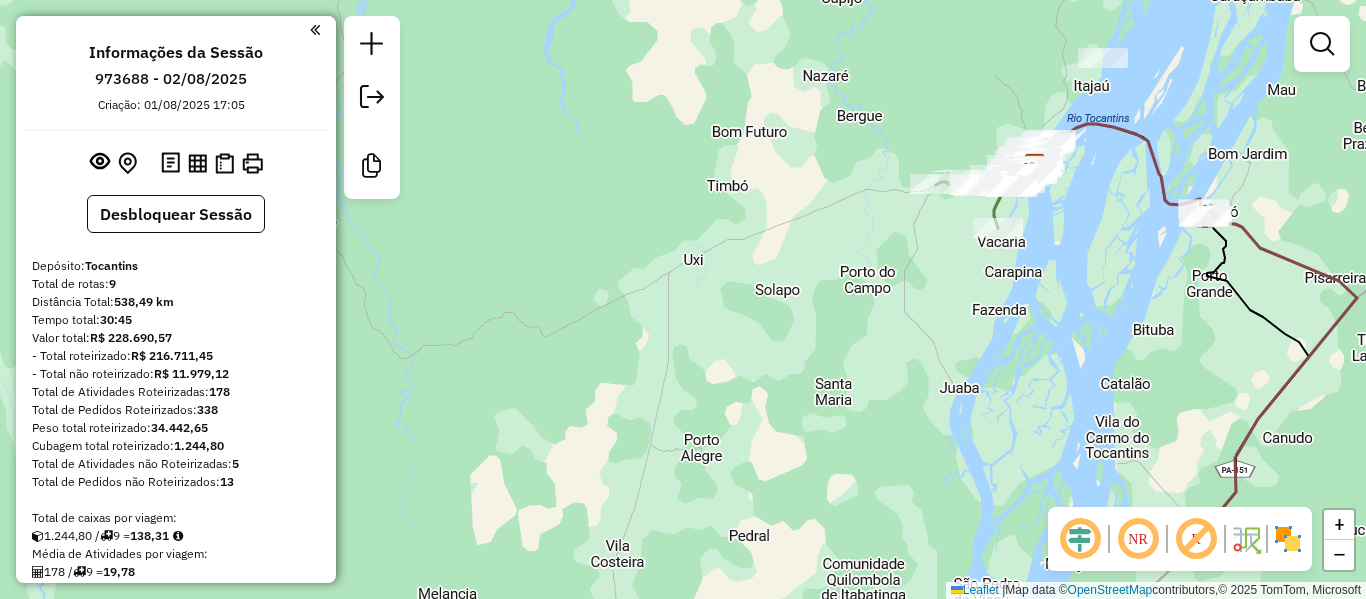 drag, startPoint x: 976, startPoint y: 402, endPoint x: 1033, endPoint y: 288, distance: 127.45587 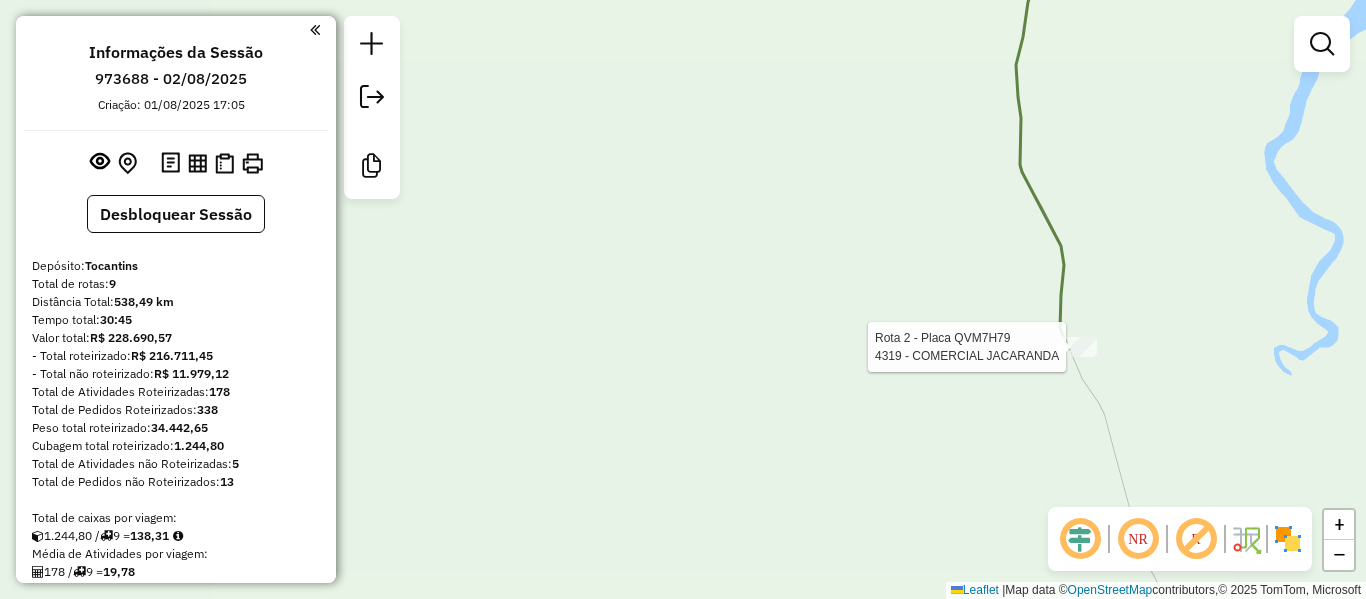 select on "**********" 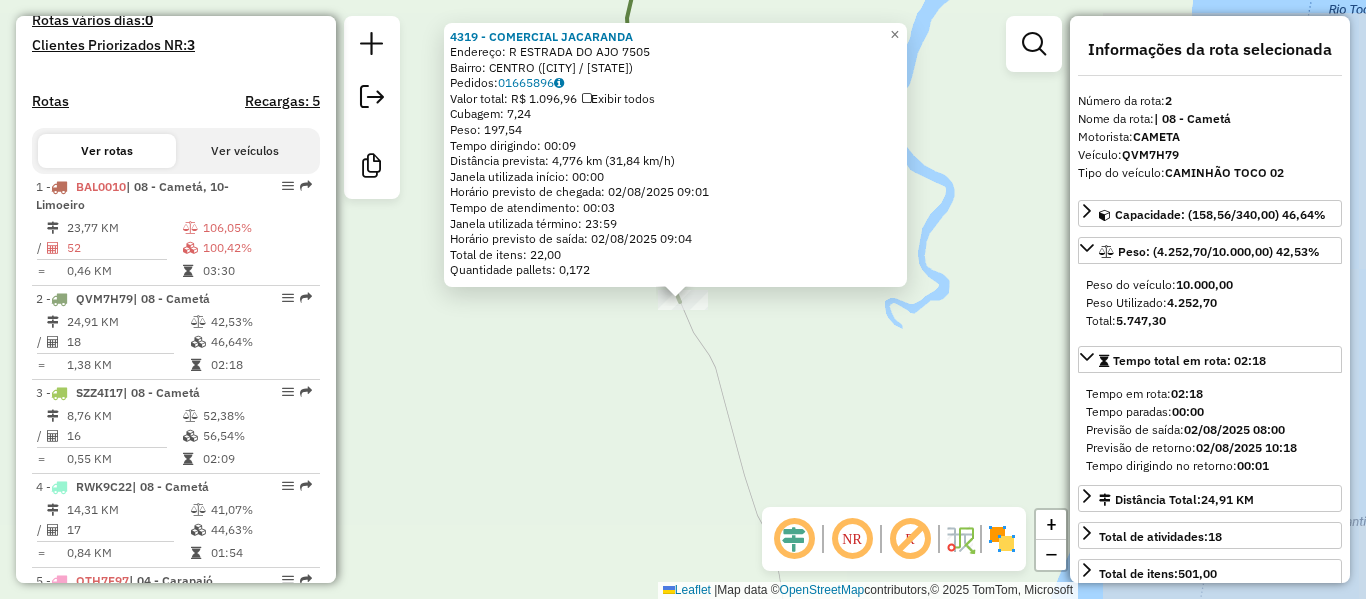 scroll, scrollTop: 900, scrollLeft: 0, axis: vertical 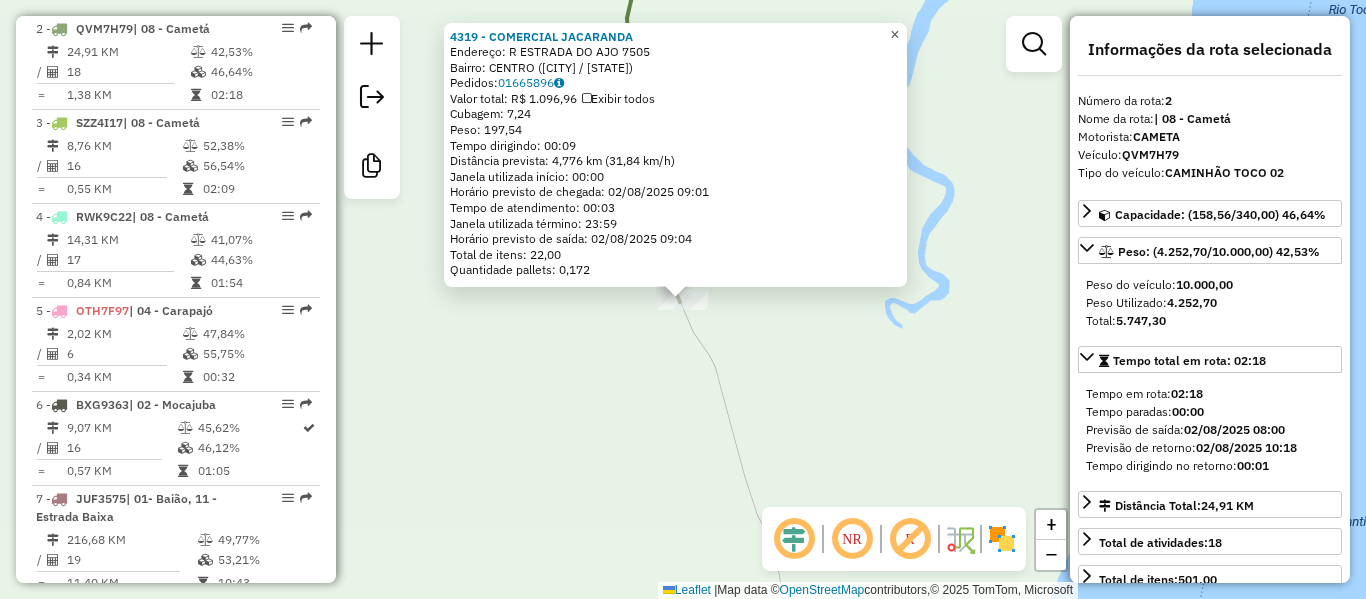 click on "×" 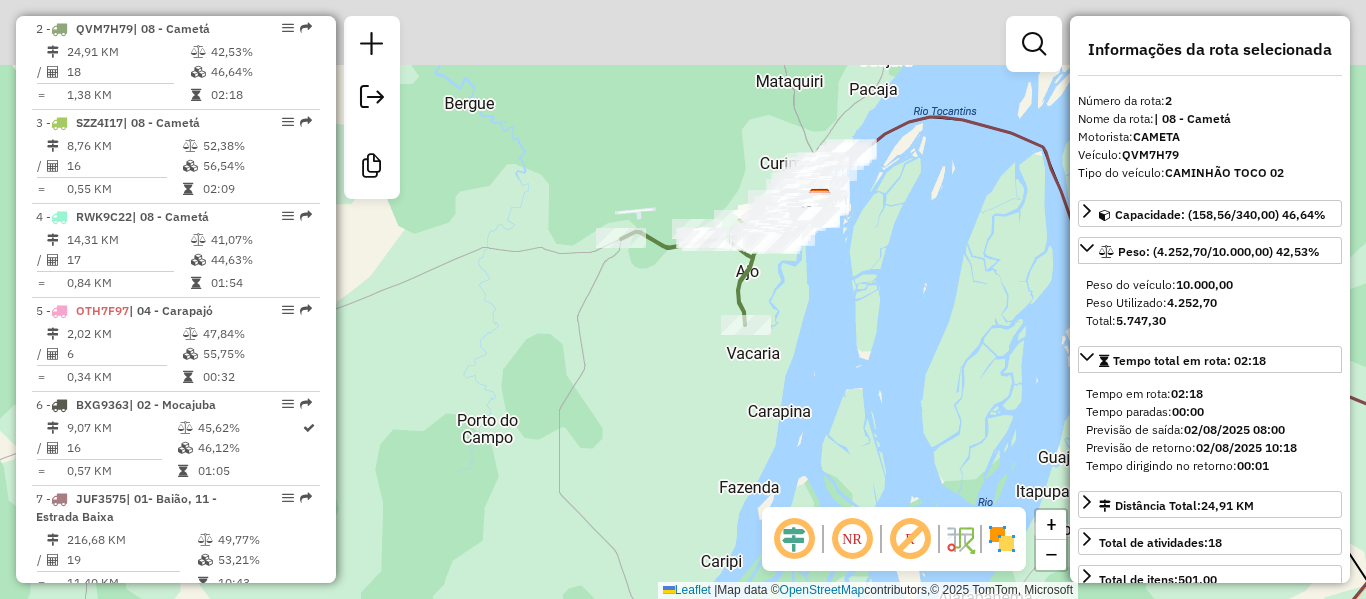 drag, startPoint x: 705, startPoint y: 146, endPoint x: 706, endPoint y: 309, distance: 163.00307 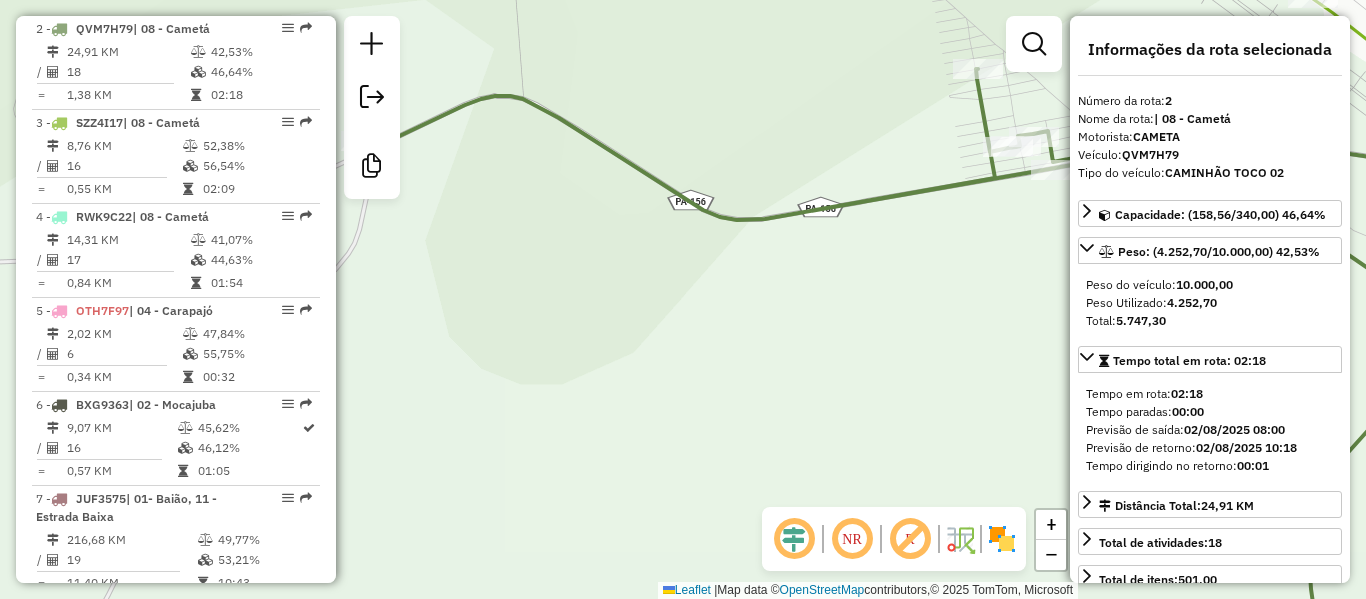 drag, startPoint x: 722, startPoint y: 237, endPoint x: 937, endPoint y: 207, distance: 217.08293 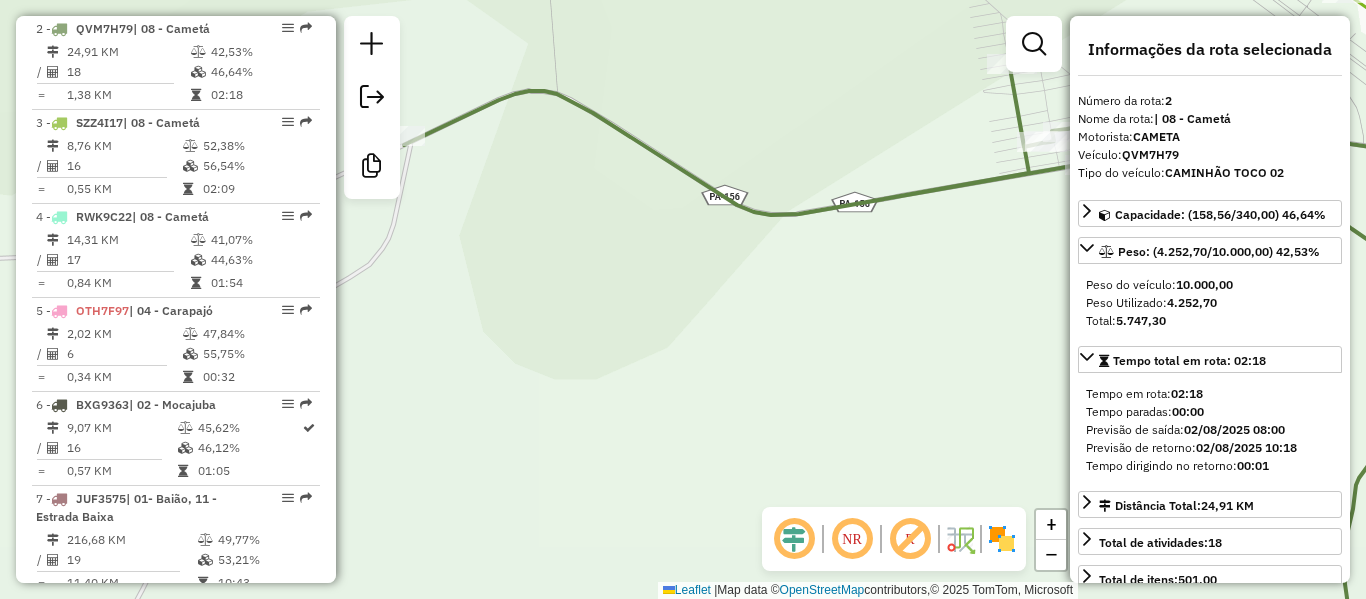 drag, startPoint x: 529, startPoint y: 141, endPoint x: 737, endPoint y: 157, distance: 208.61447 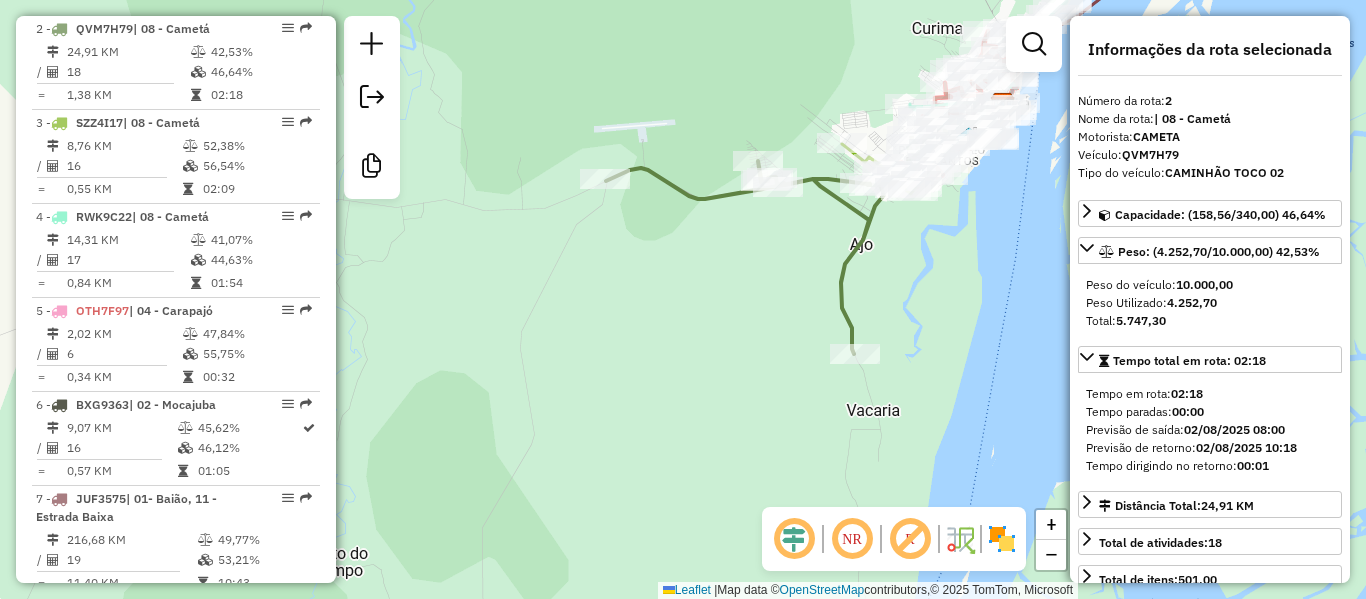 drag, startPoint x: 834, startPoint y: 251, endPoint x: 795, endPoint y: 252, distance: 39.012817 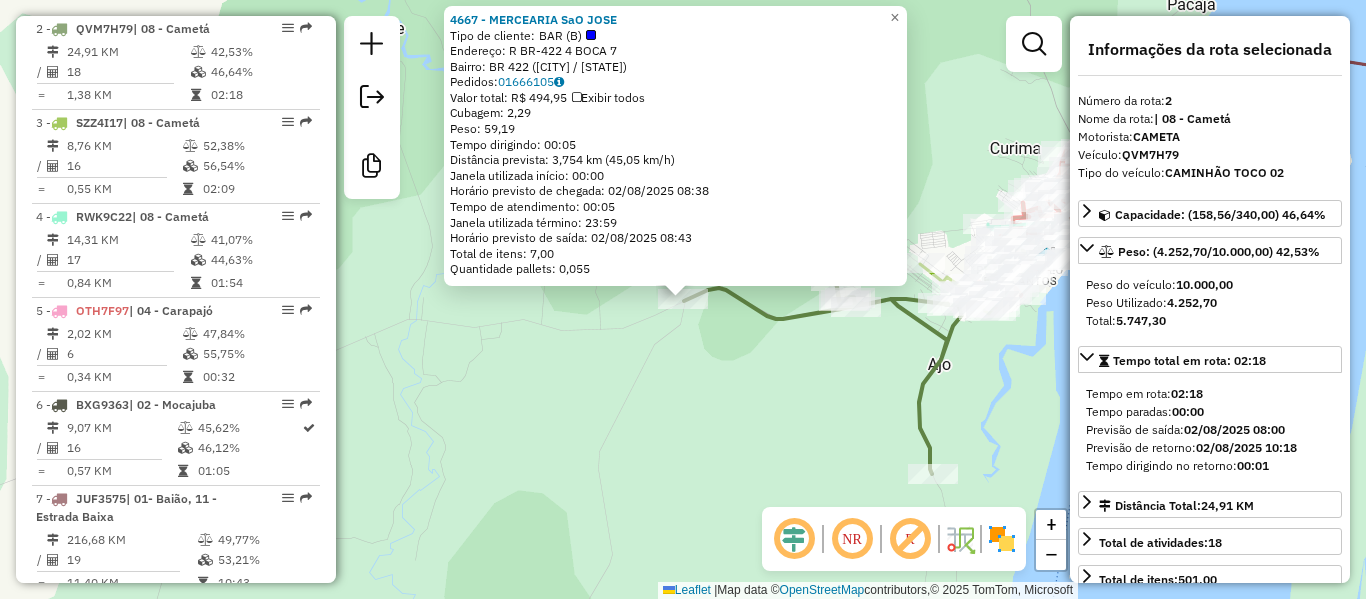 click on "Rota 2 - Placa QVM7H79  4667 - MERCEARIA SaO Jose 4667 - MERCEARIA SaO Jose  Tipo de cliente:   BAR (B)   Endereço: R   BR-422 4 BOCA                 7   Bairro: BR 422 ([CITY] / [STATE])   Pedidos:  01666105   Valor total: R$ 494,95   Exibir todos   Cubagem: 2,29  Peso: 59,19  Tempo dirigindo: 00:05   Distância prevista: 3,754 km (45,05 km/h)   Janela utilizada início: 00:00   Horário previsto de chegada: 02/08/2025 08:38   Tempo de atendimento: 00:05   Janela utilizada término: 23:59   Horário previsto de saída: 02/08/2025 08:43   Total de itens: 7,00   Quantidade pallets: 0,055  × Janela de atendimento Grade de atendimento Capacidade Transportadoras Veículos Cliente Pedidos  Rotas Selecione os dias de semana para filtrar as janelas de atendimento  Seg   Ter   Qua   Qui   Sex   Sáb   Dom  Informe o período da janela de atendimento: De: Até:  Filtrar exatamente a janela do cliente  Considerar janela de atendimento padrão  Selecione os dias de semana para filtrar as grades de atendimento  Seg   Ter  +" 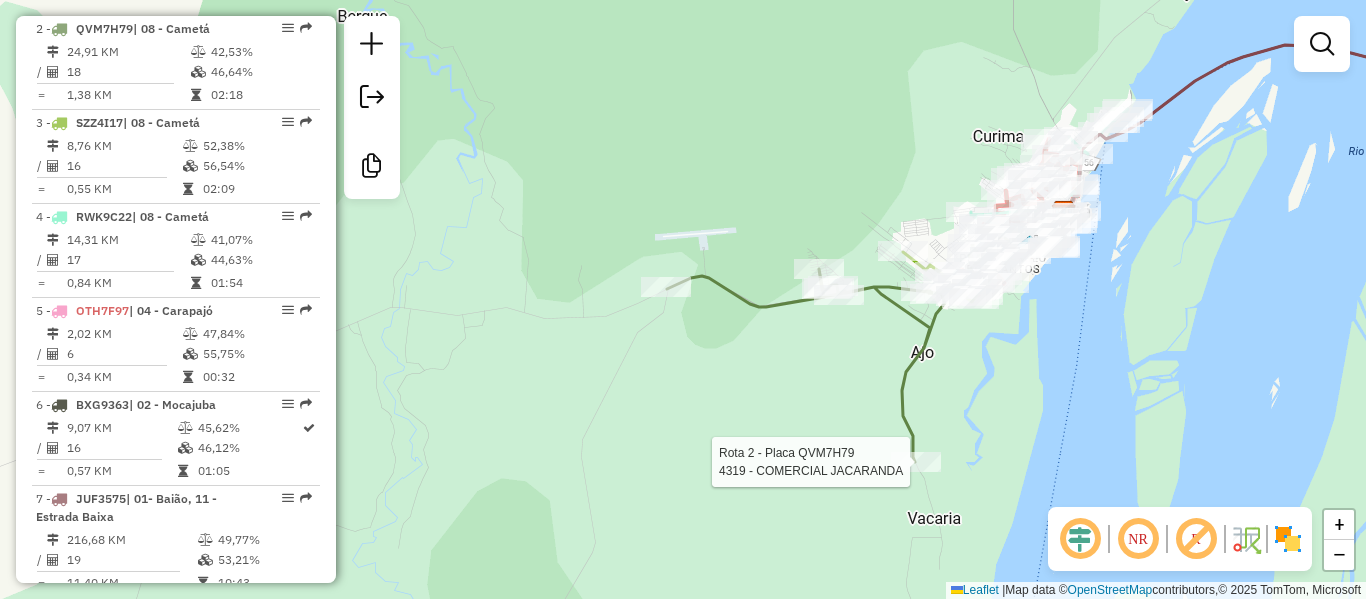 select on "**********" 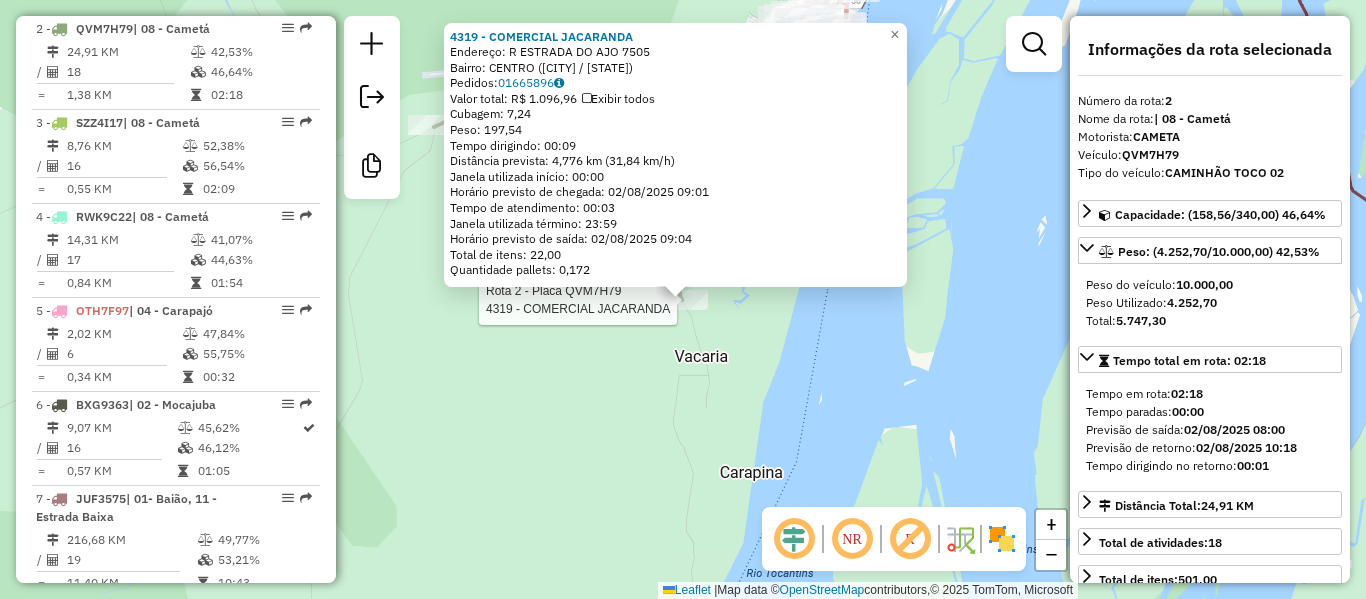 click on "Rota 2 - Placa QVM7H79  4319 - COMERCIAL JACARANDA 4319 - COMERCIAL JACARANDA  Endereço: R   ESTRADA DO AJO                7505   Bairro: CENTRO ([CITY] / [STATE])   Pedidos:  01665896   Valor total: R$ 1.096,96   Exibir todos   Cubagem: 7,24  Peso: 197,54  Tempo dirigindo: 00:09   Distância prevista: 4,776 km (31,84 km/h)   Janela utilizada início: 00:00   Horário previsto de chegada: 02/08/2025 09:01   Tempo de atendimento: 00:03   Janela utilizada término: 23:59   Horário previsto de saída: 02/08/2025 09:04   Total de itens: 22,00   Quantidade pallets: 0,172  × Janela de atendimento Grade de atendimento Capacidade Transportadoras Veículos Cliente Pedidos  Rotas Selecione os dias de semana para filtrar as janelas de atendimento  Seg   Ter   Qua   Qui   Sex   Sáb   Dom  Informe o período da janela de atendimento: De: Até:  Filtrar exatamente a janela do cliente  Considerar janela de atendimento padrão  Selecione os dias de semana para filtrar as grades de atendimento  Seg   Ter   Qua   Qui   Sex  De:" 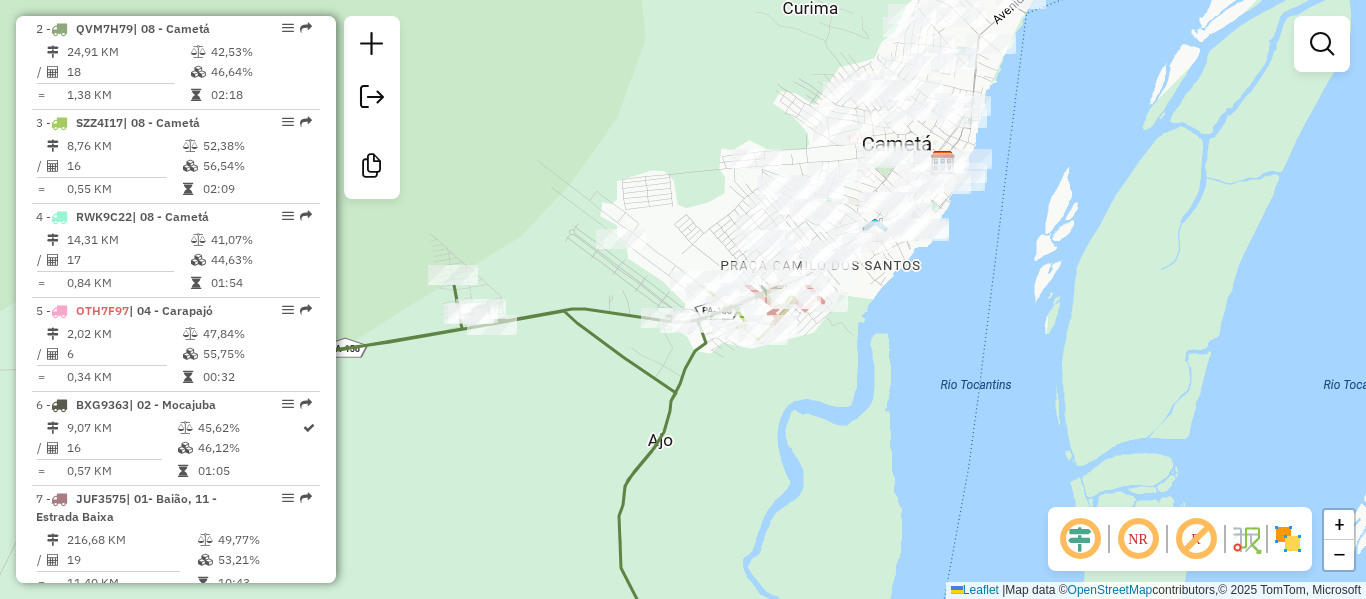drag, startPoint x: 786, startPoint y: 143, endPoint x: 870, endPoint y: 489, distance: 356.05057 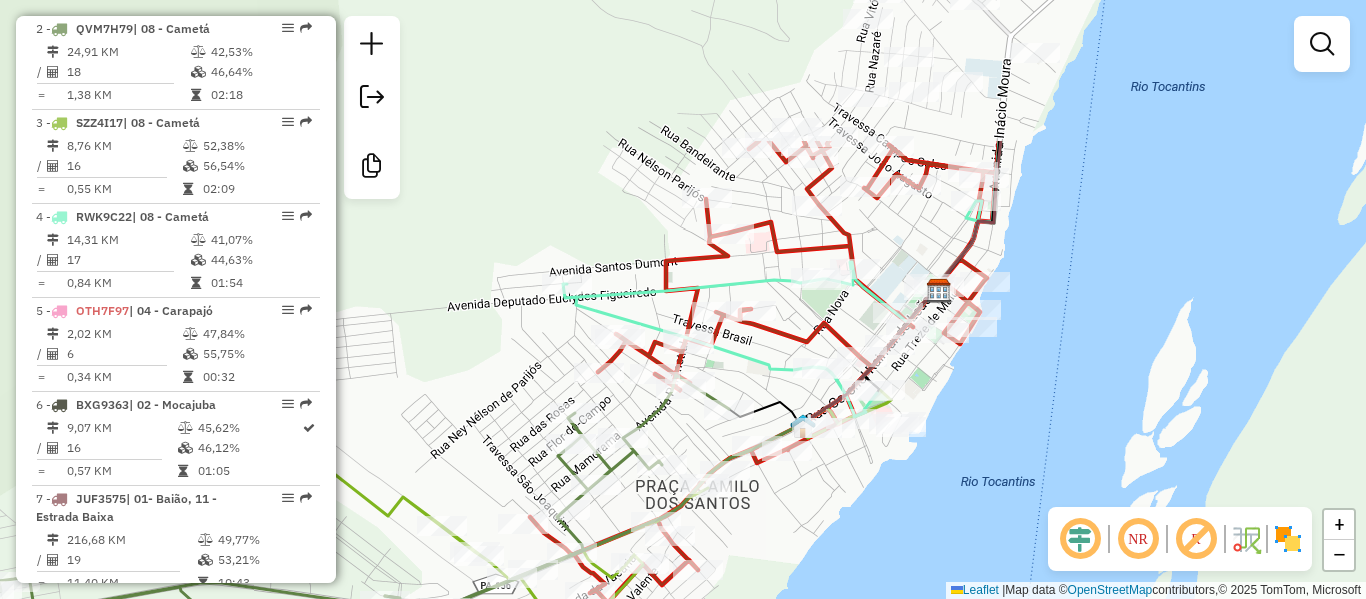 drag, startPoint x: 967, startPoint y: 310, endPoint x: 933, endPoint y: 507, distance: 199.91248 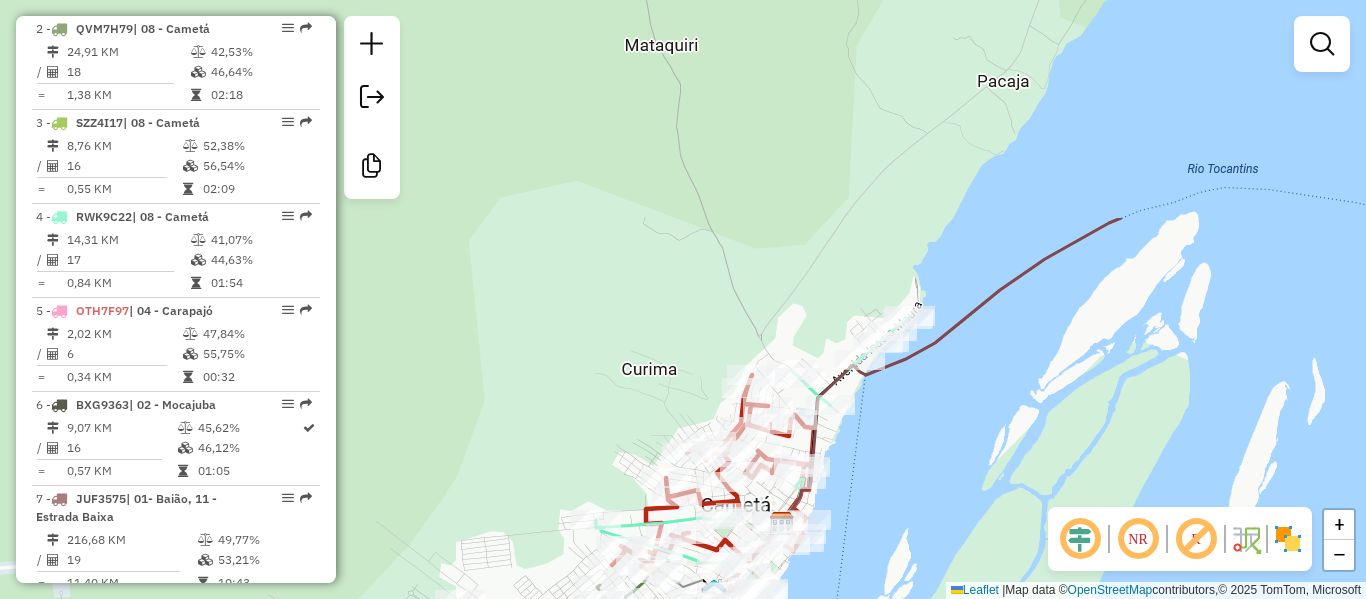 drag, startPoint x: 1044, startPoint y: 294, endPoint x: 844, endPoint y: 508, distance: 292.90955 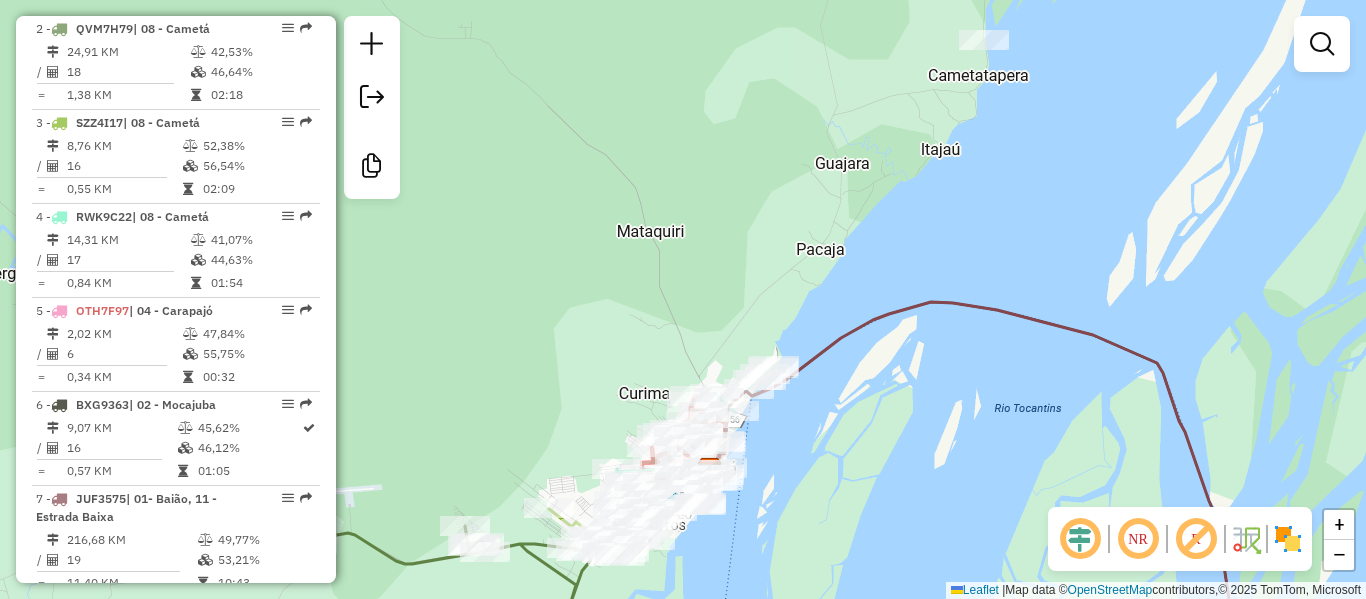 drag, startPoint x: 905, startPoint y: 468, endPoint x: 791, endPoint y: 435, distance: 118.680244 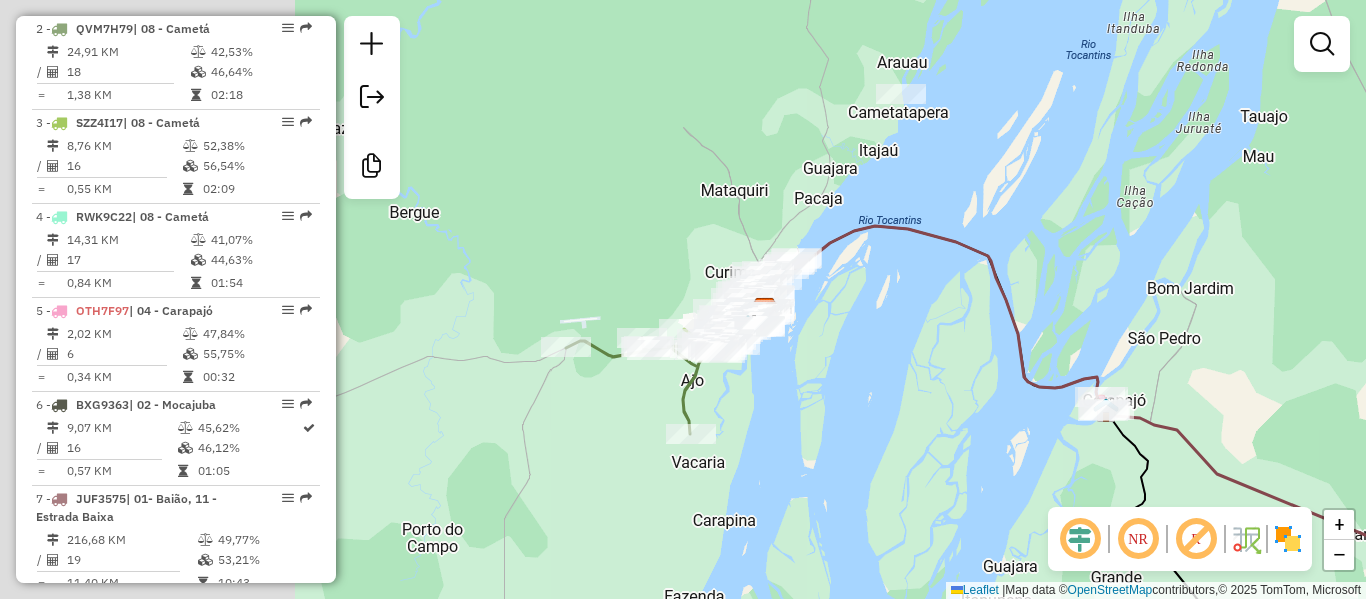 drag, startPoint x: 675, startPoint y: 261, endPoint x: 1125, endPoint y: 277, distance: 450.28436 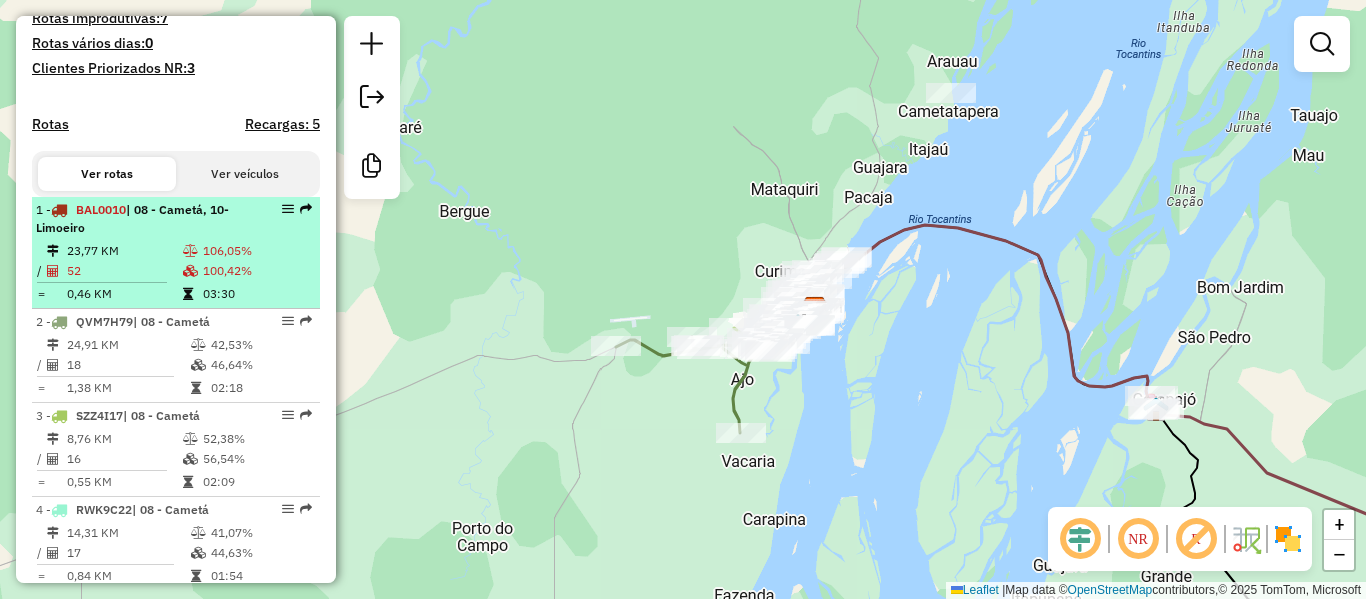 scroll, scrollTop: 600, scrollLeft: 0, axis: vertical 